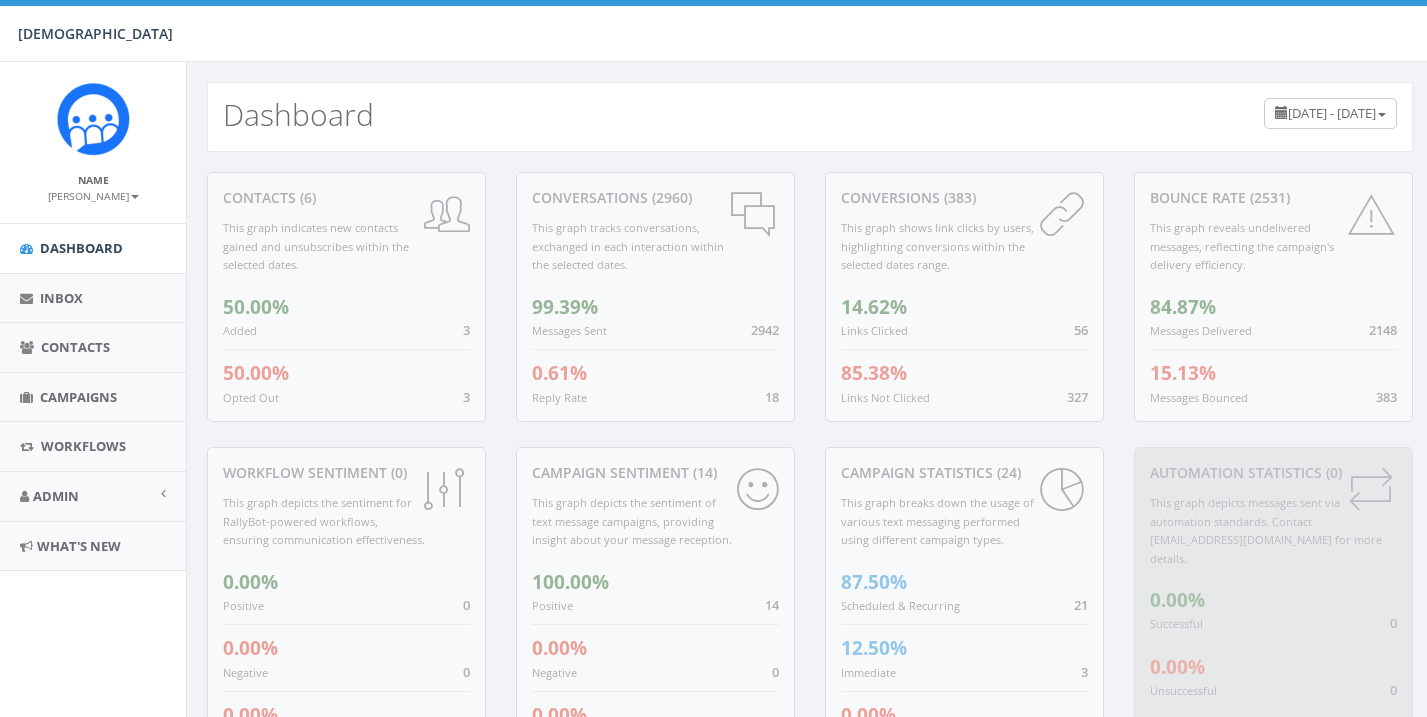 scroll, scrollTop: 0, scrollLeft: 0, axis: both 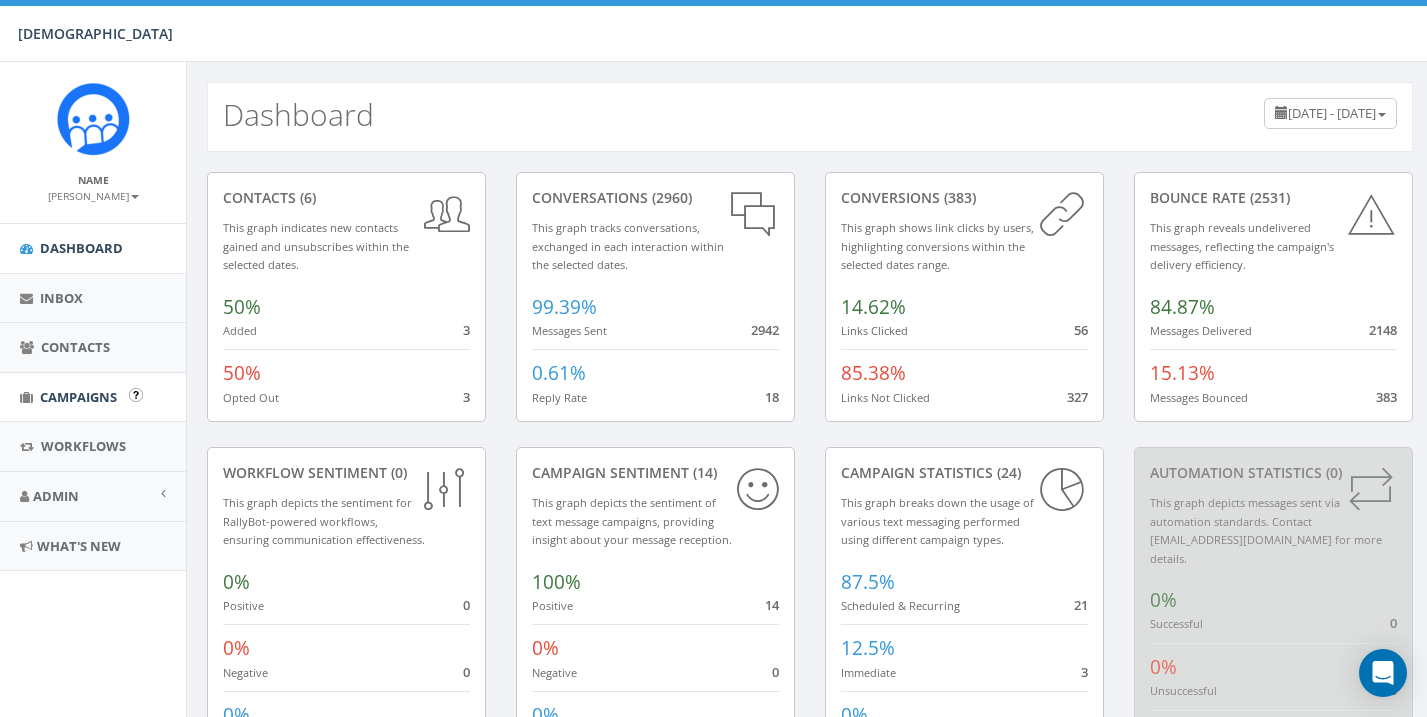 click on "Campaigns" at bounding box center [78, 397] 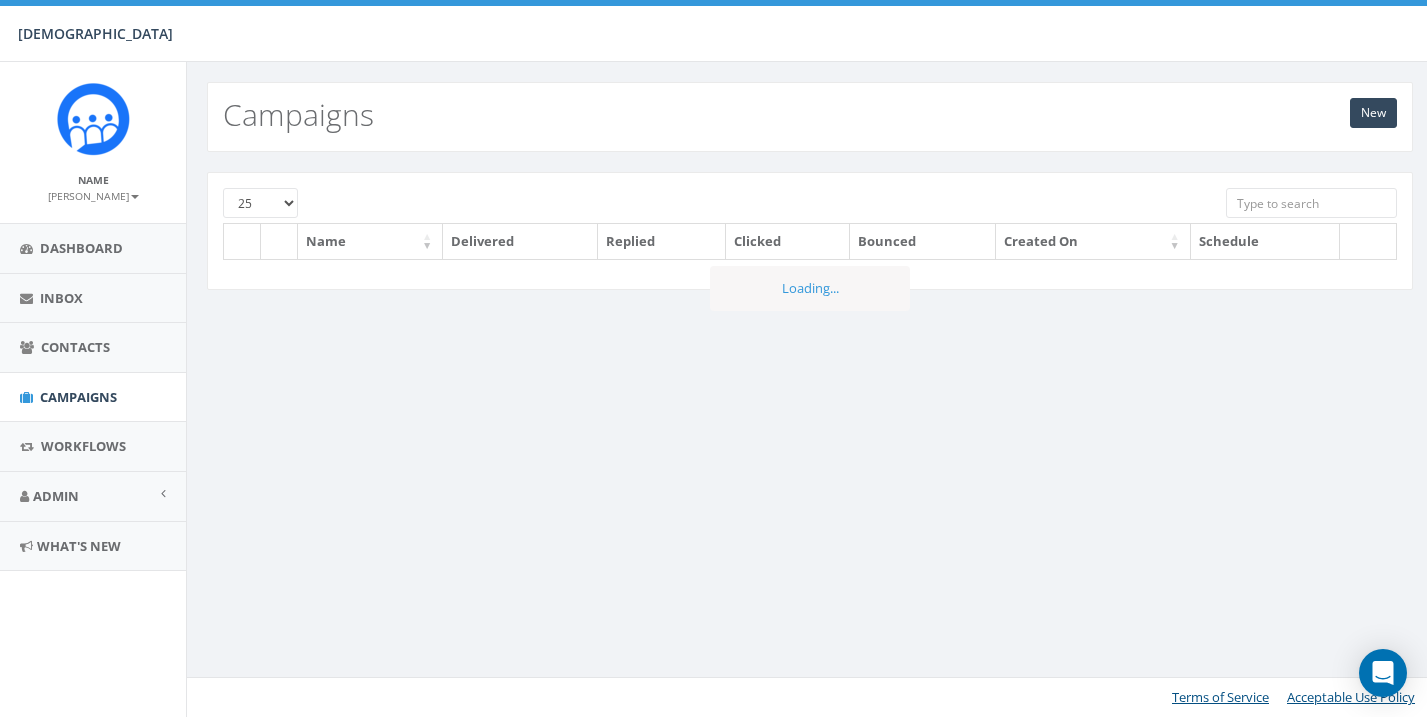 scroll, scrollTop: 0, scrollLeft: 0, axis: both 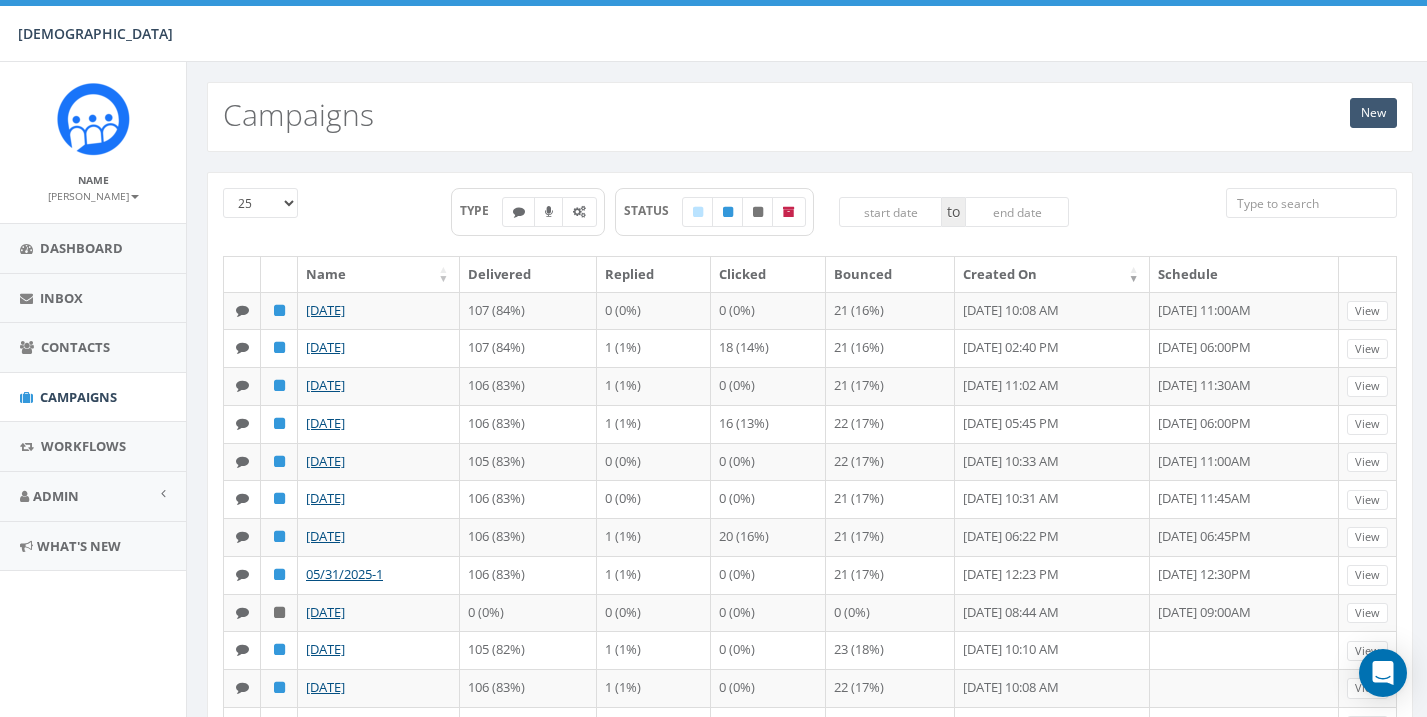 click on "New" at bounding box center [1373, 113] 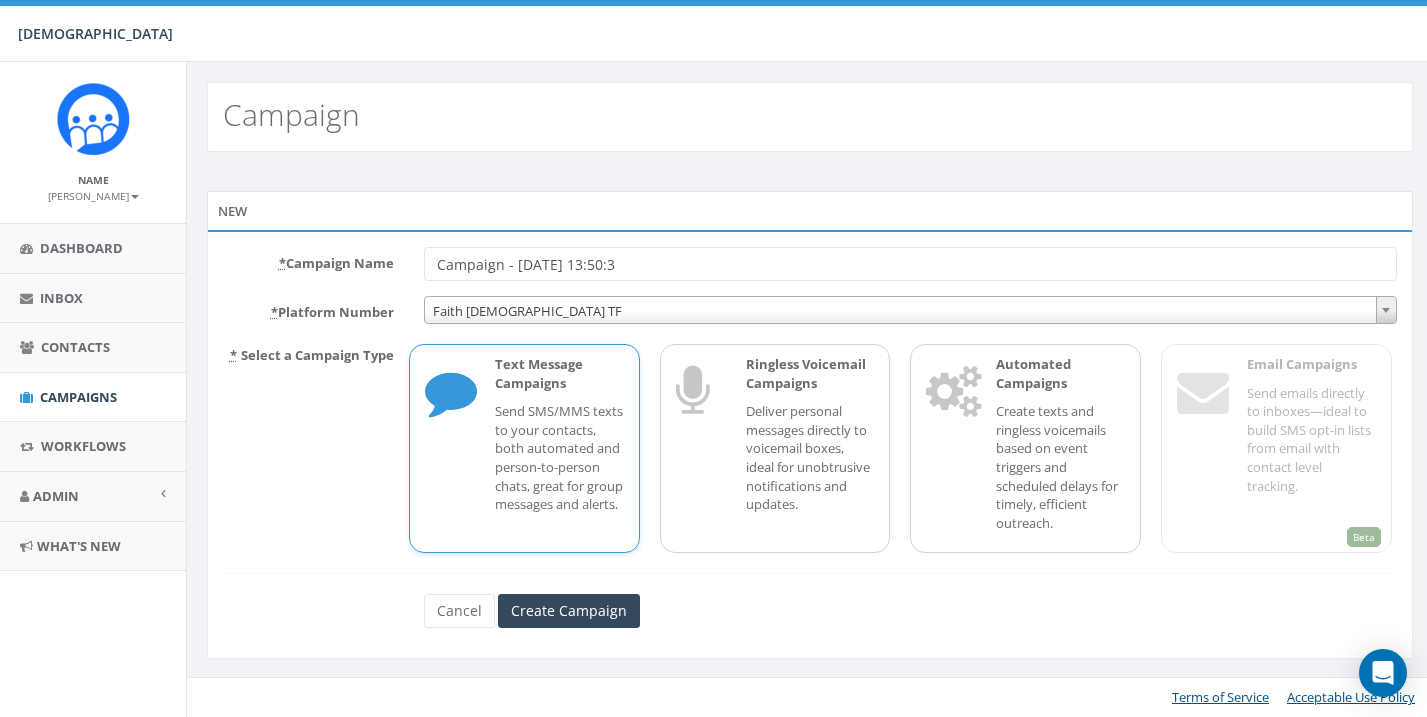 scroll, scrollTop: 0, scrollLeft: 0, axis: both 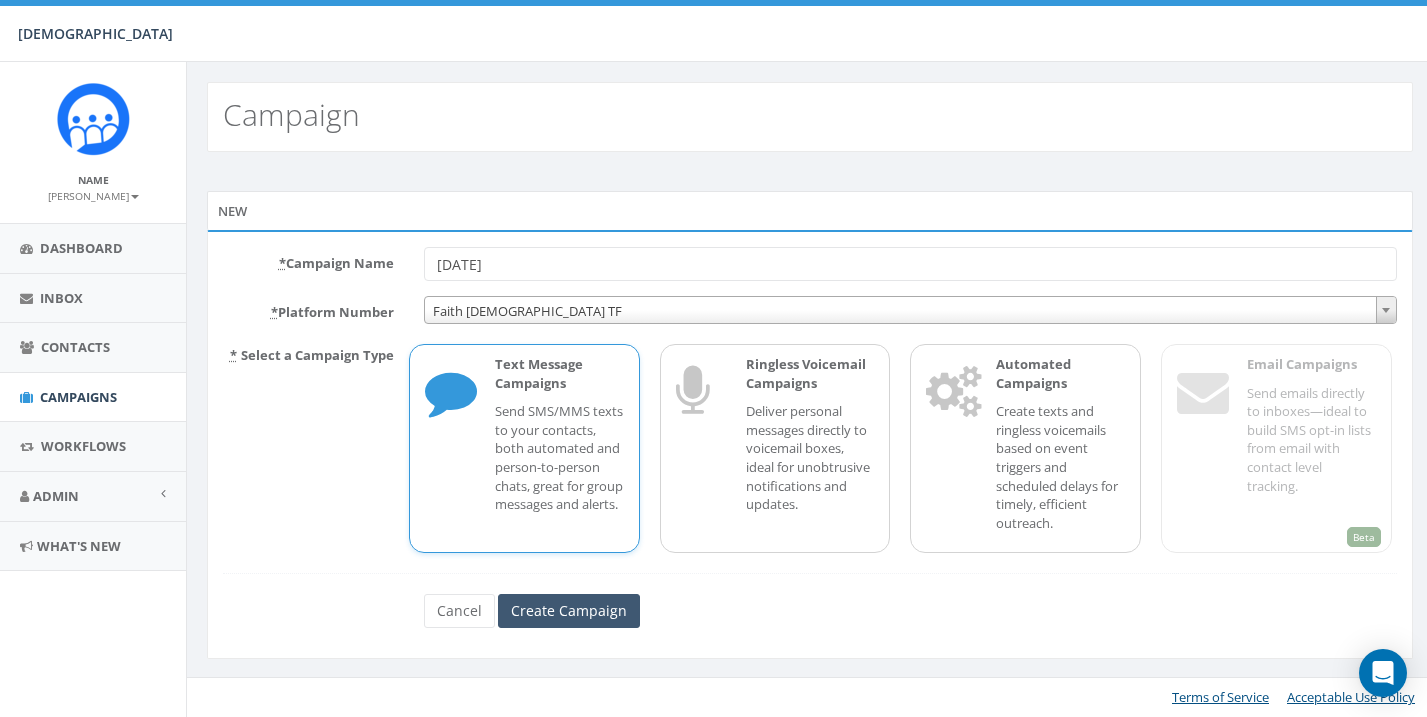 type on "07/01/2025" 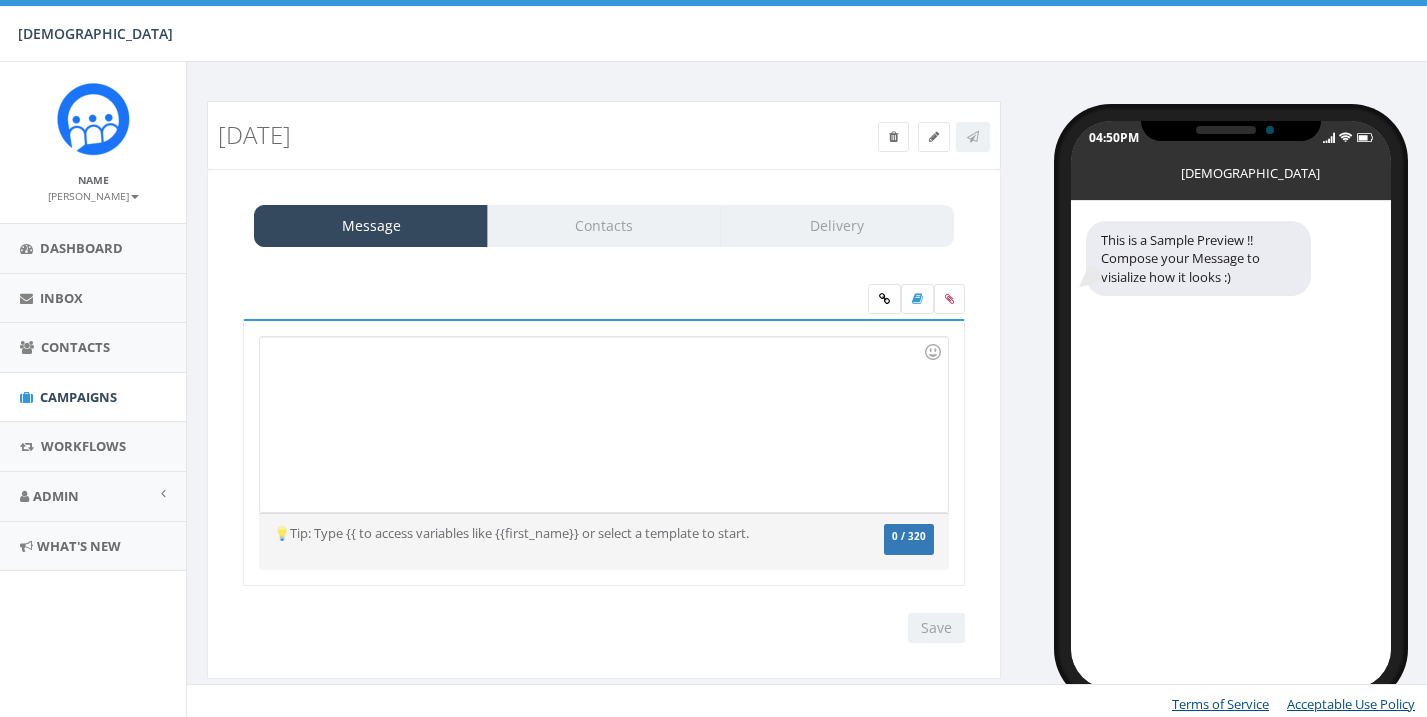 scroll, scrollTop: 0, scrollLeft: 0, axis: both 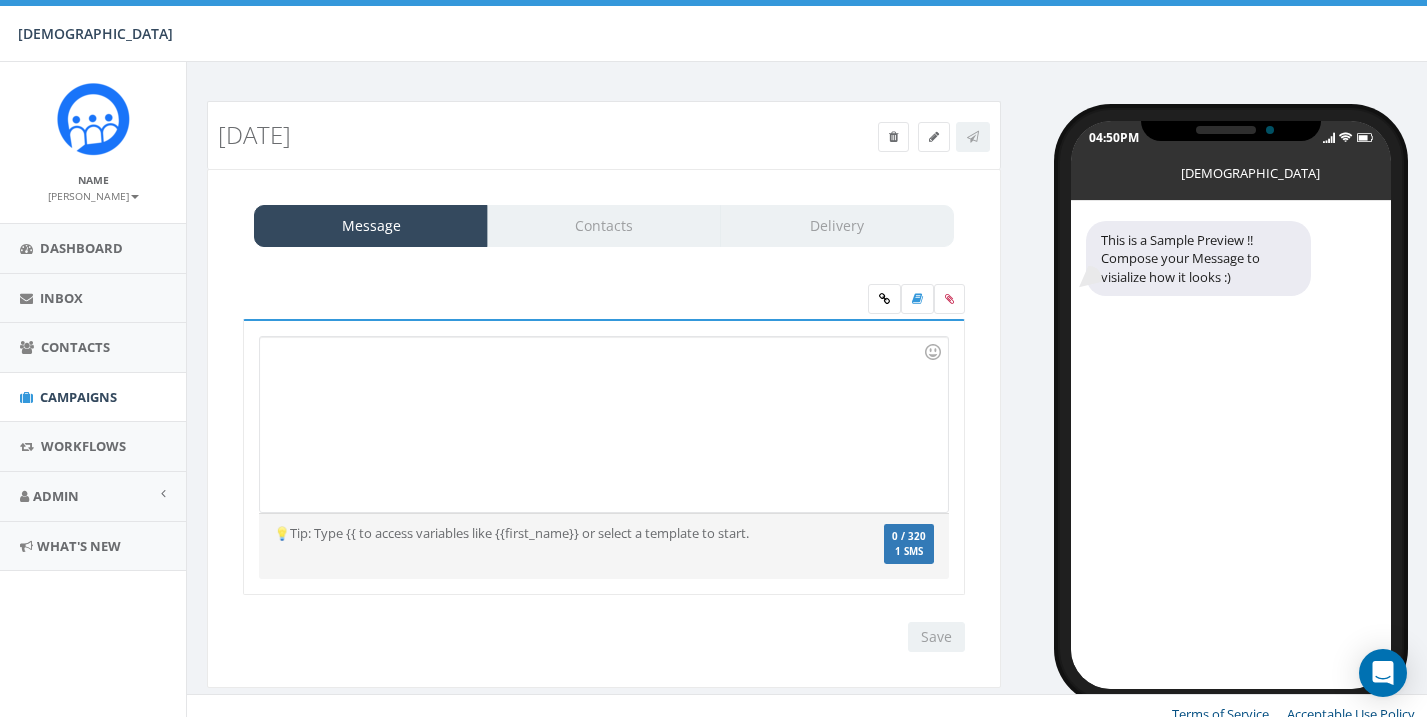 click at bounding box center (603, 424) 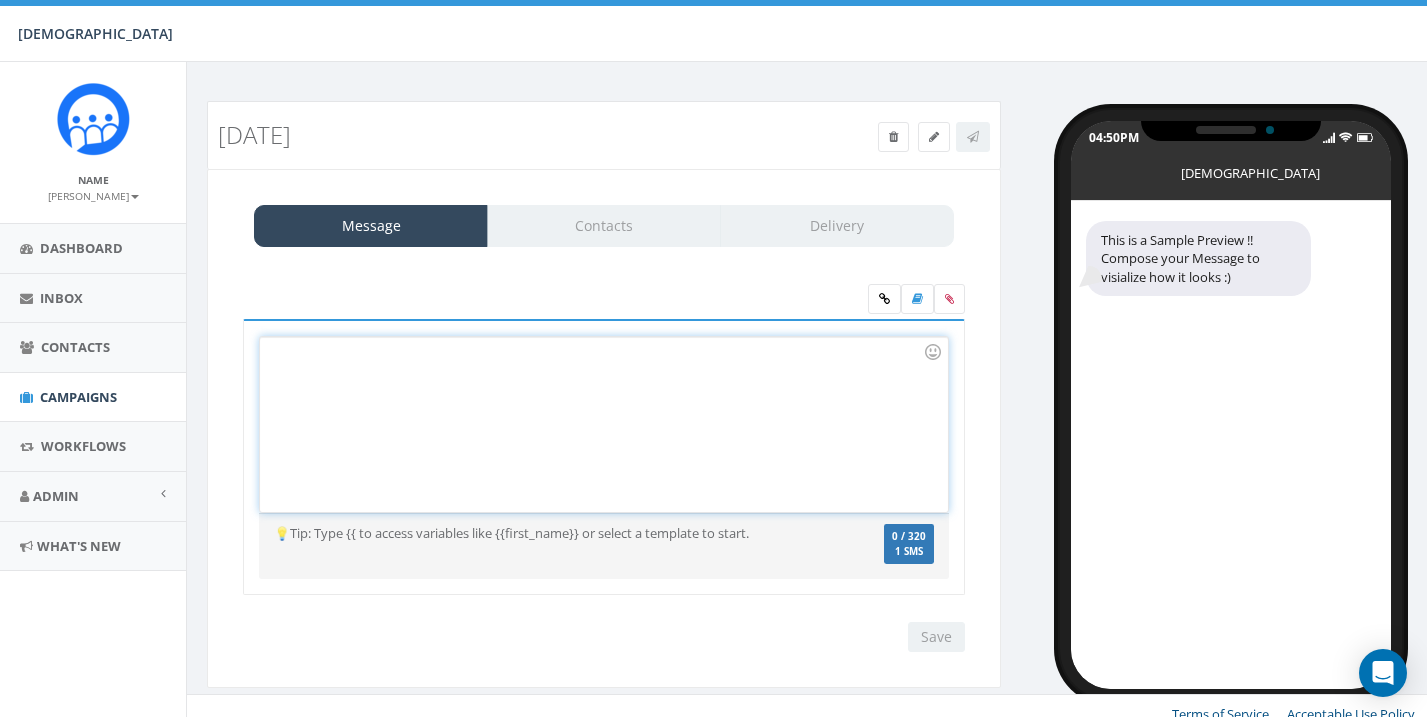 type 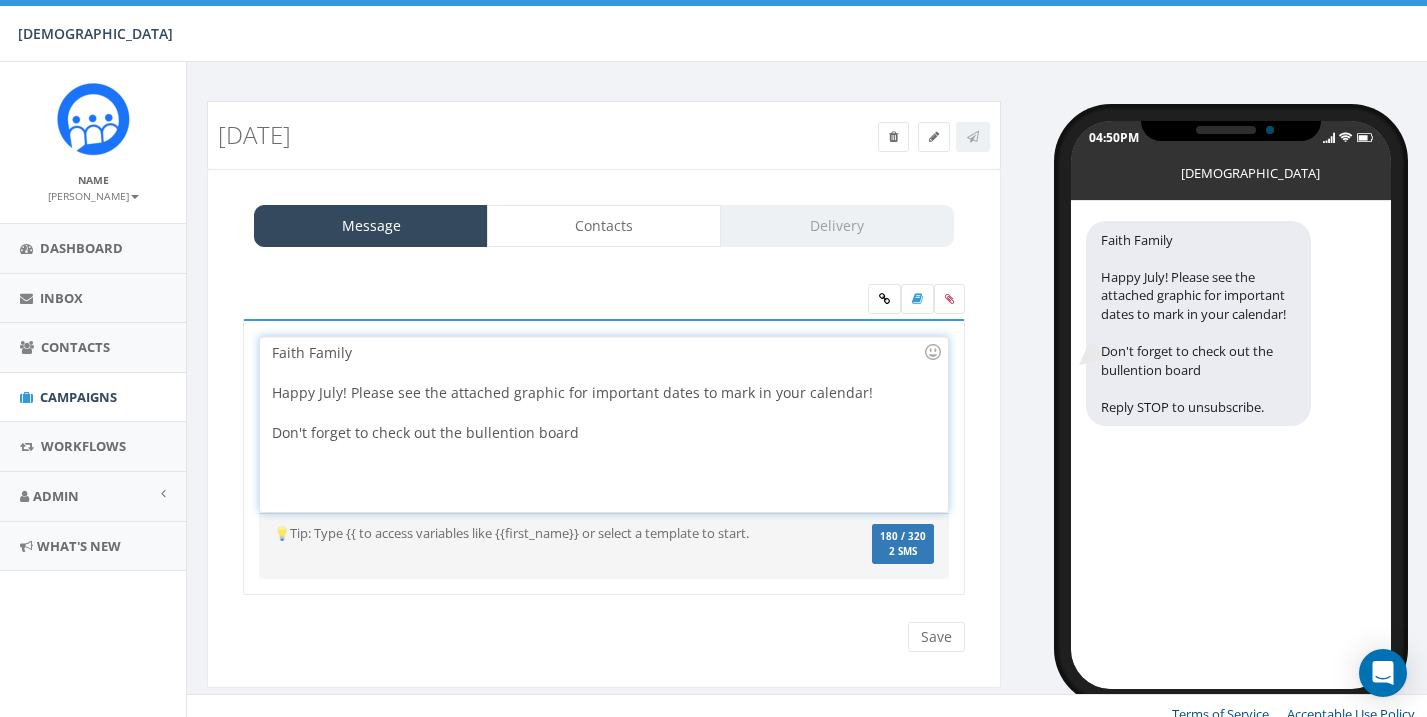 click on "Don't forget to check out the bullention board" at bounding box center [597, 433] 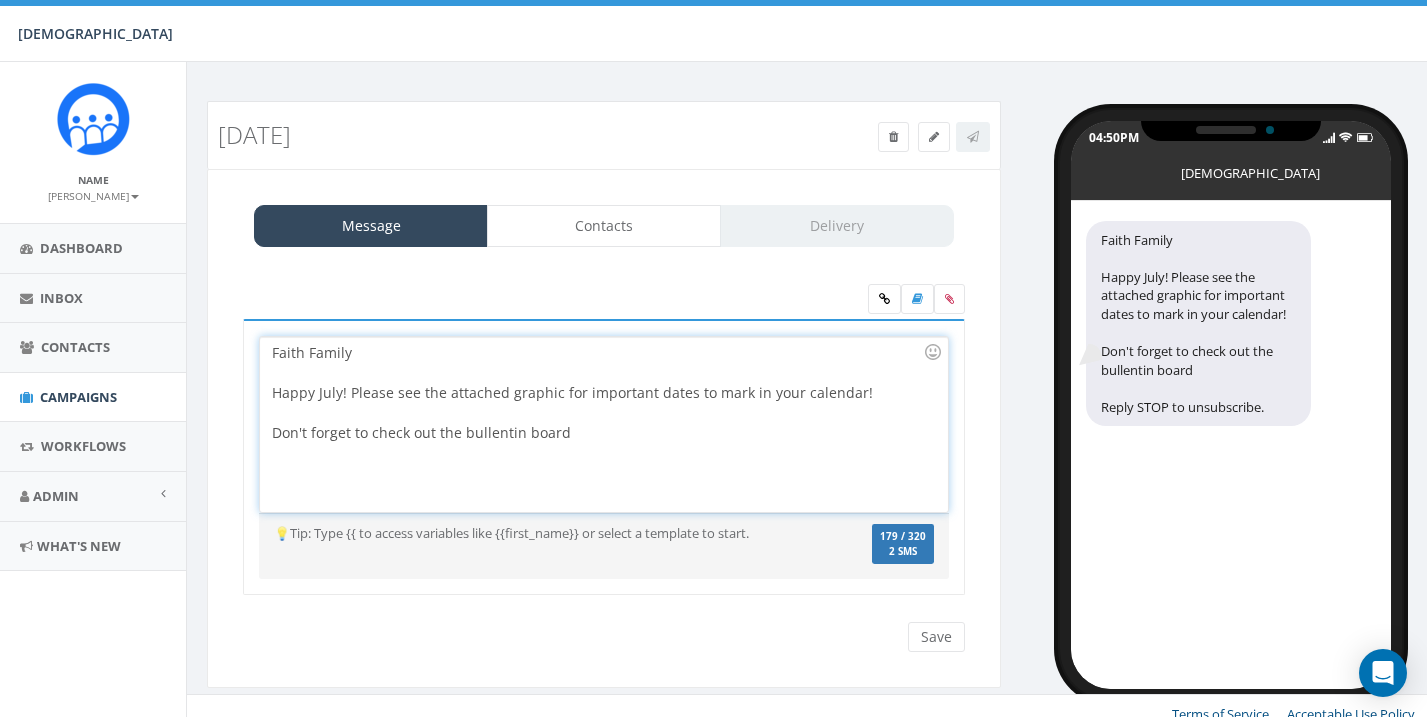 click on "Don't forget to check out the bullentin board" at bounding box center [597, 433] 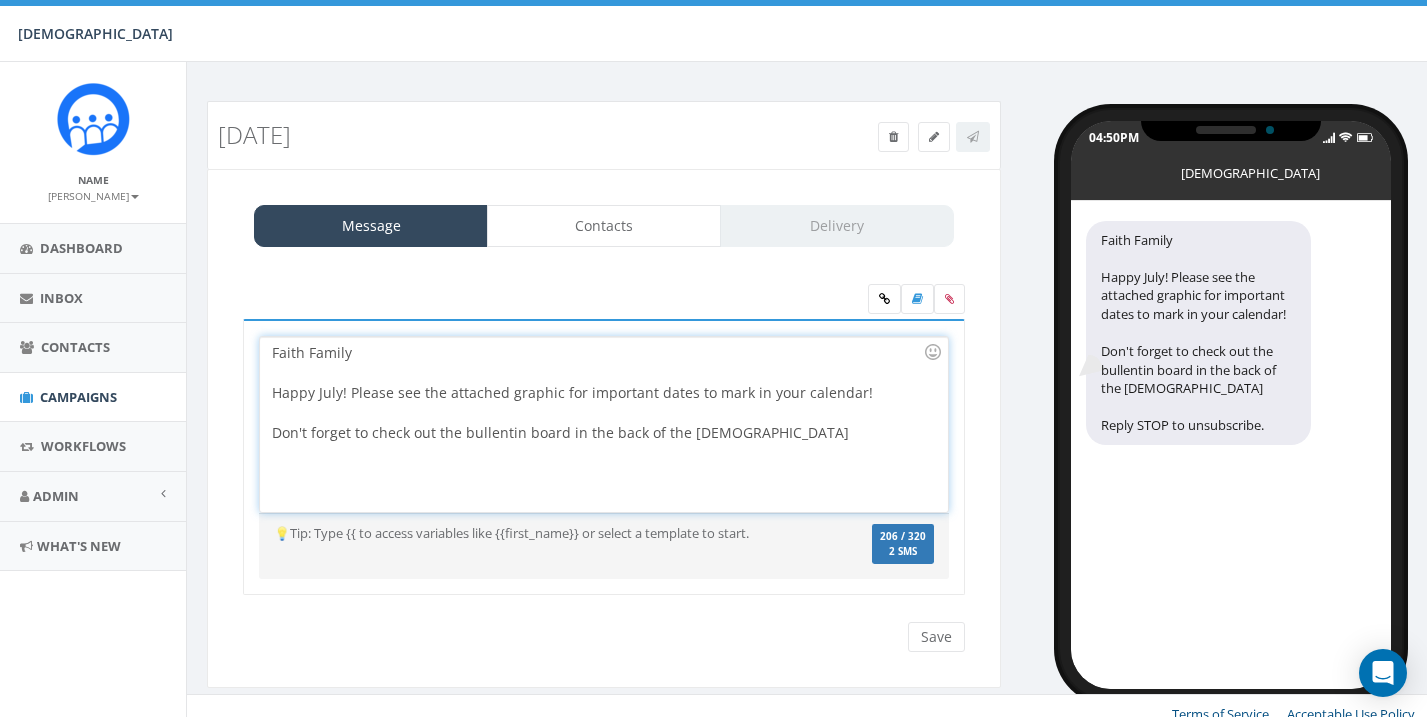 click on "Don't forget to check out the bullentin board in the back of the church" at bounding box center [597, 433] 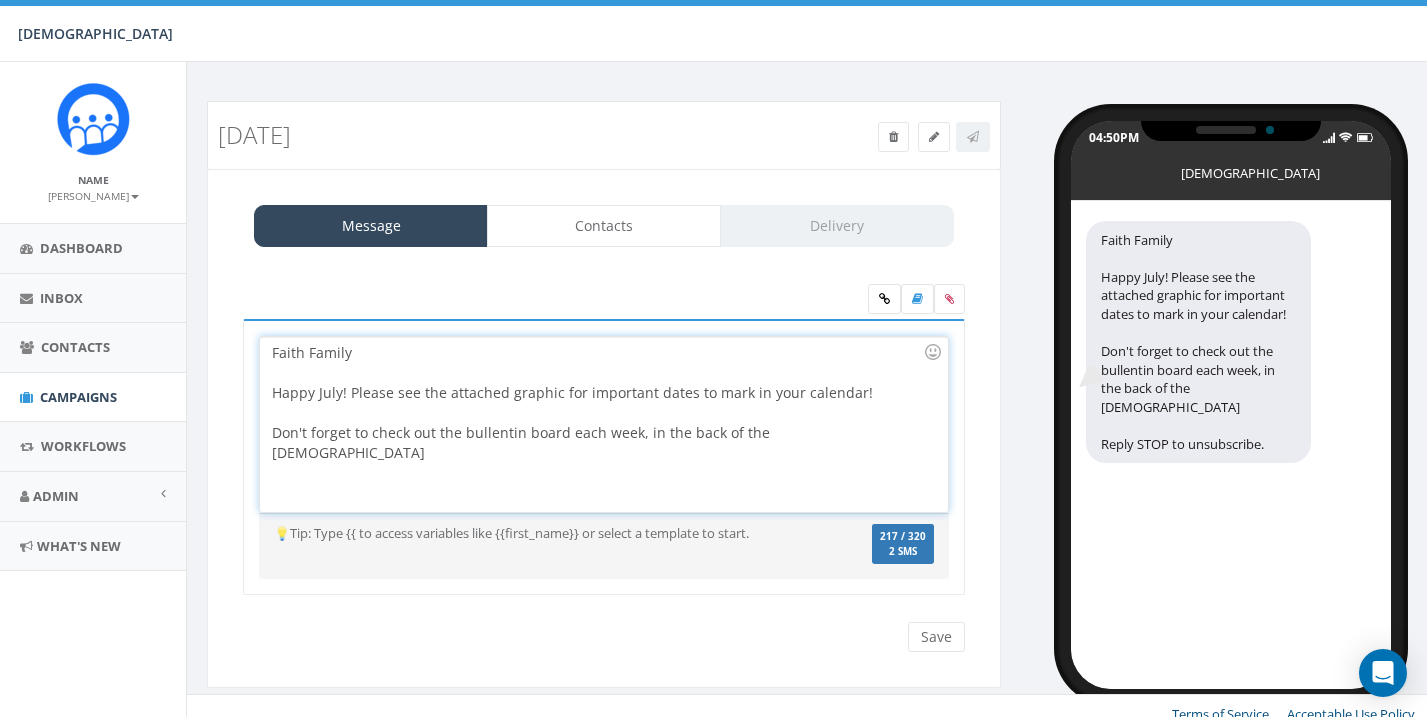 click on "Don't forget to check out the bullentin board each week, in the back of the church" at bounding box center [597, 443] 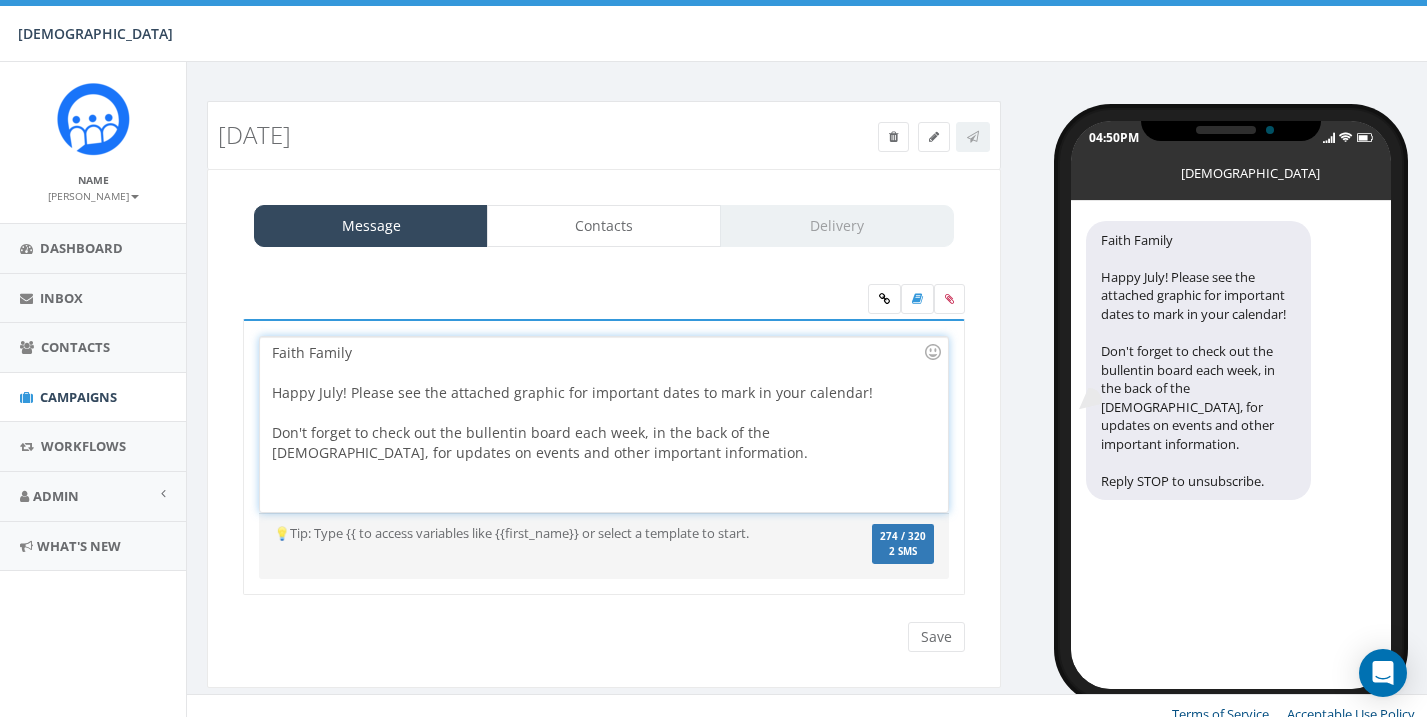 click at bounding box center [597, 413] 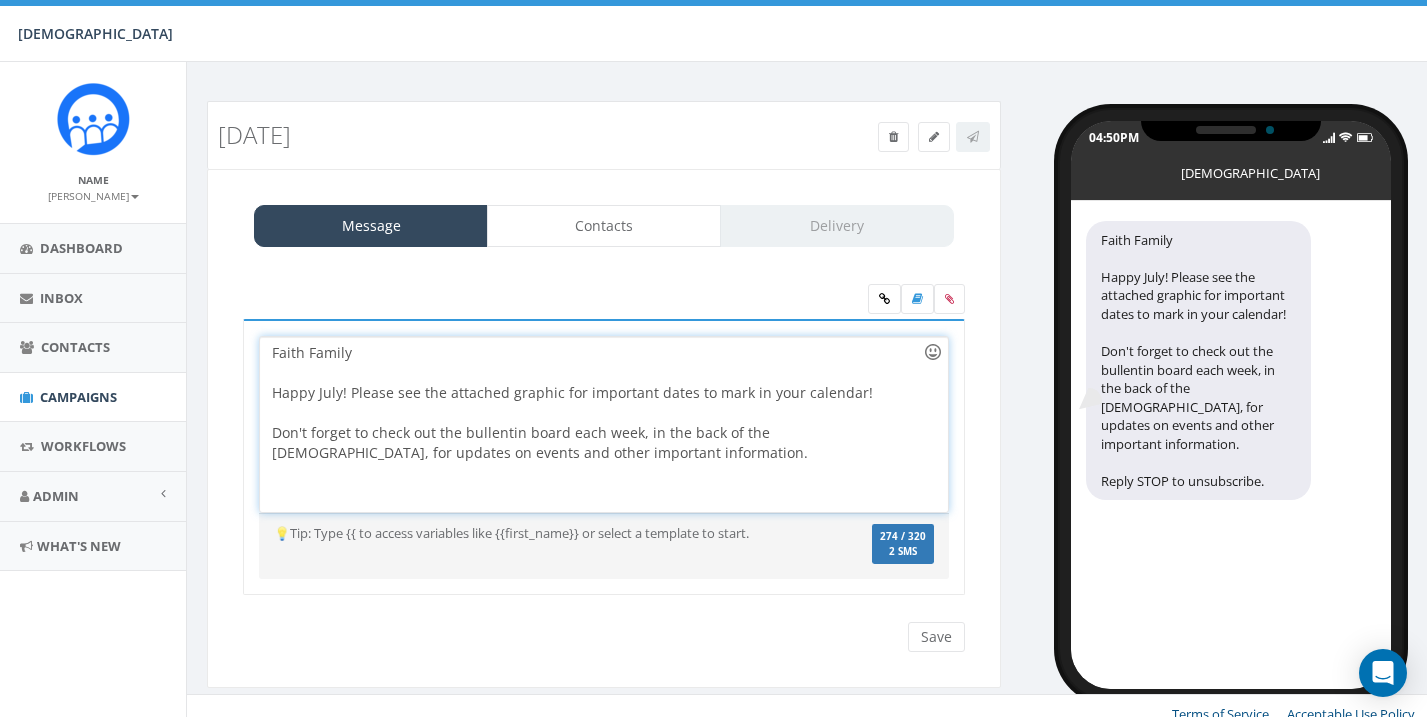 click at bounding box center [933, 352] 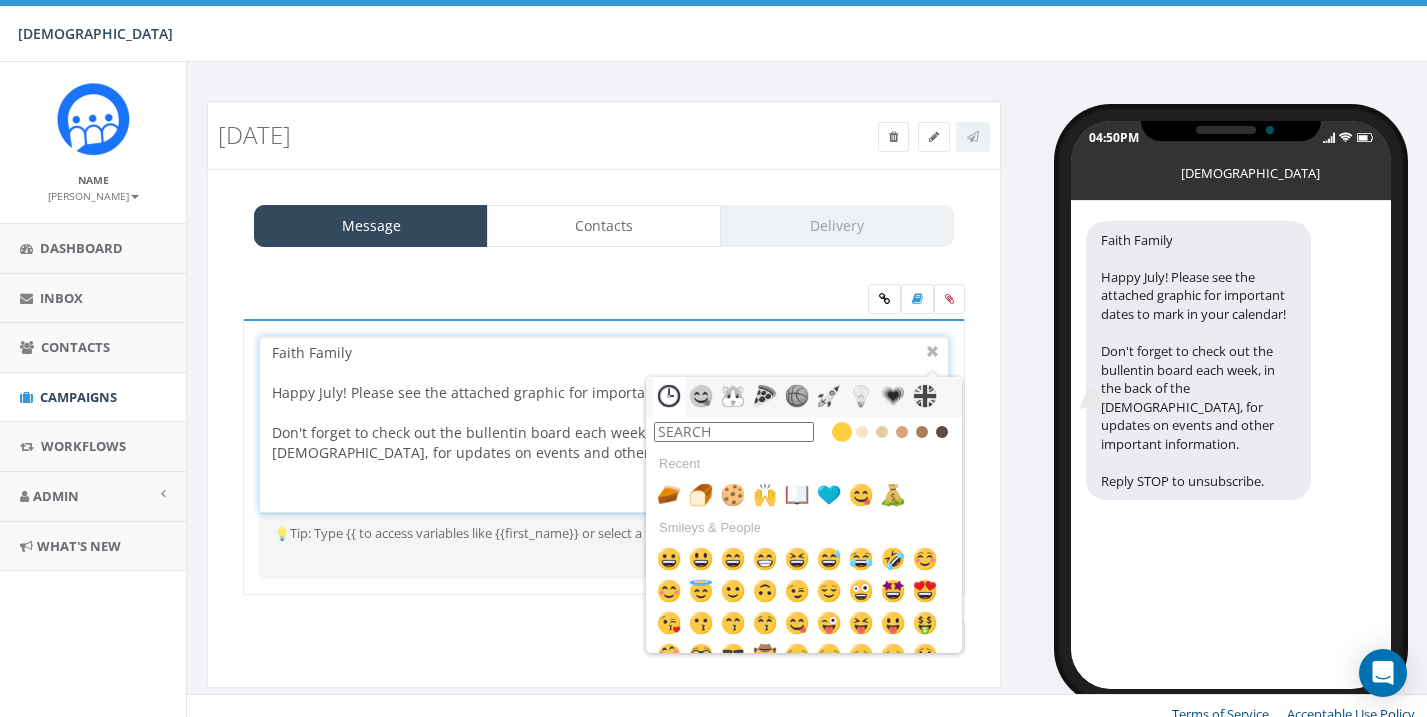 click at bounding box center [734, 432] 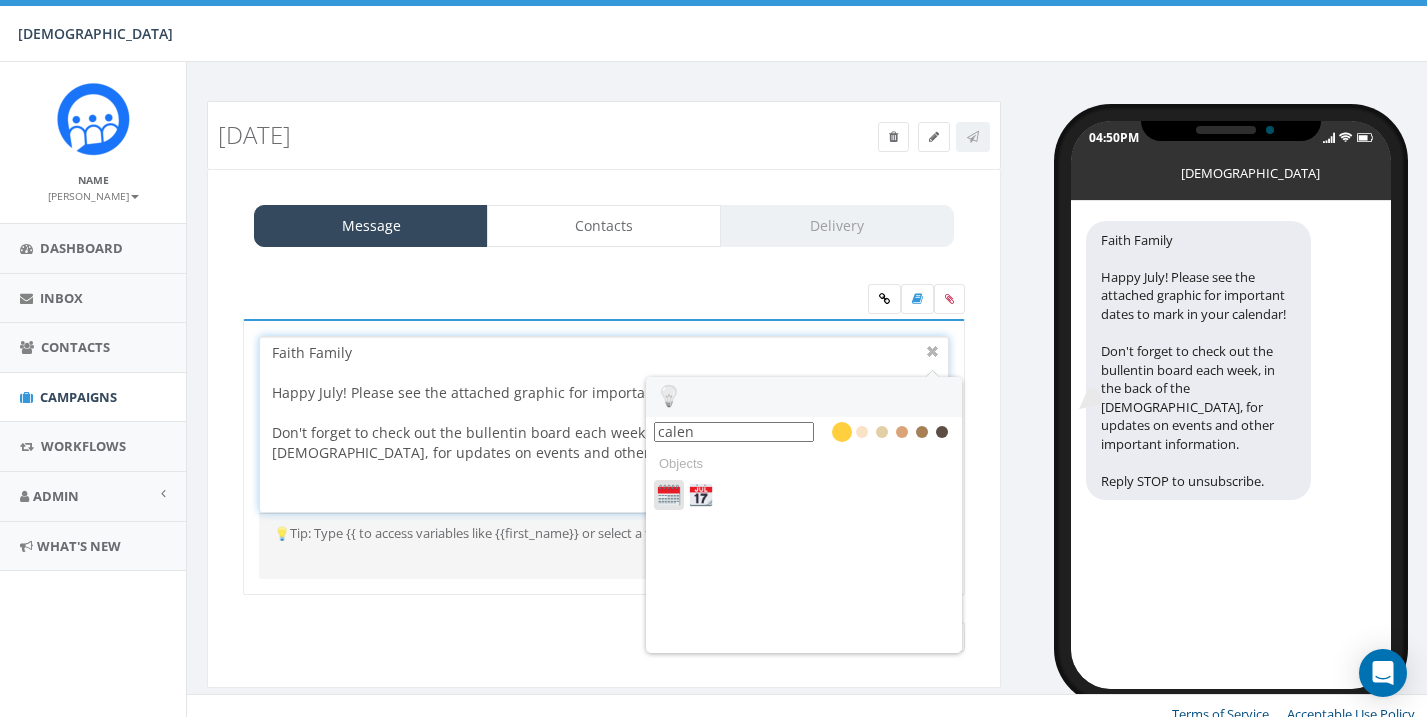 click at bounding box center [669, 495] 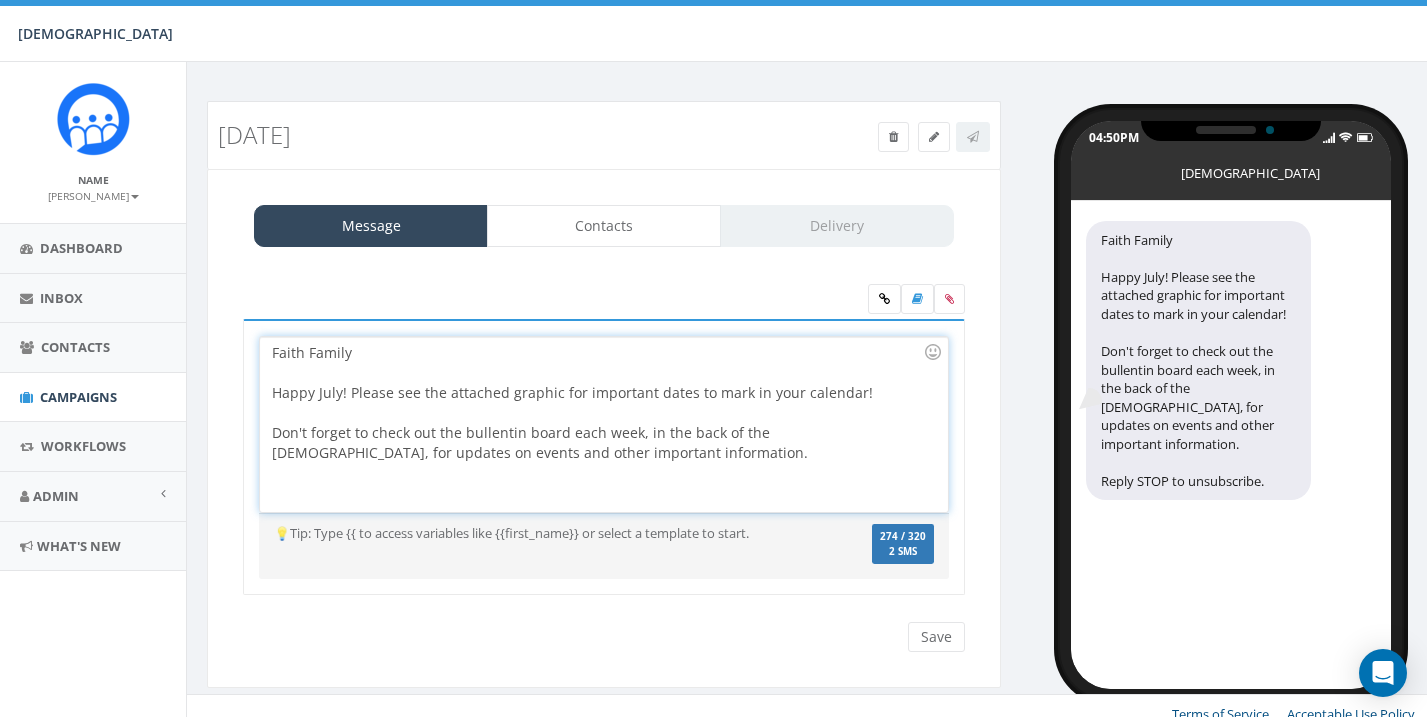 click on "Faith Family Happy July! Please see the attached graphic for important dates to mark in your calendar!  Don't forget to check out the bullentin board each week, in the back of the church, for updates on events and other important information." at bounding box center (603, 424) 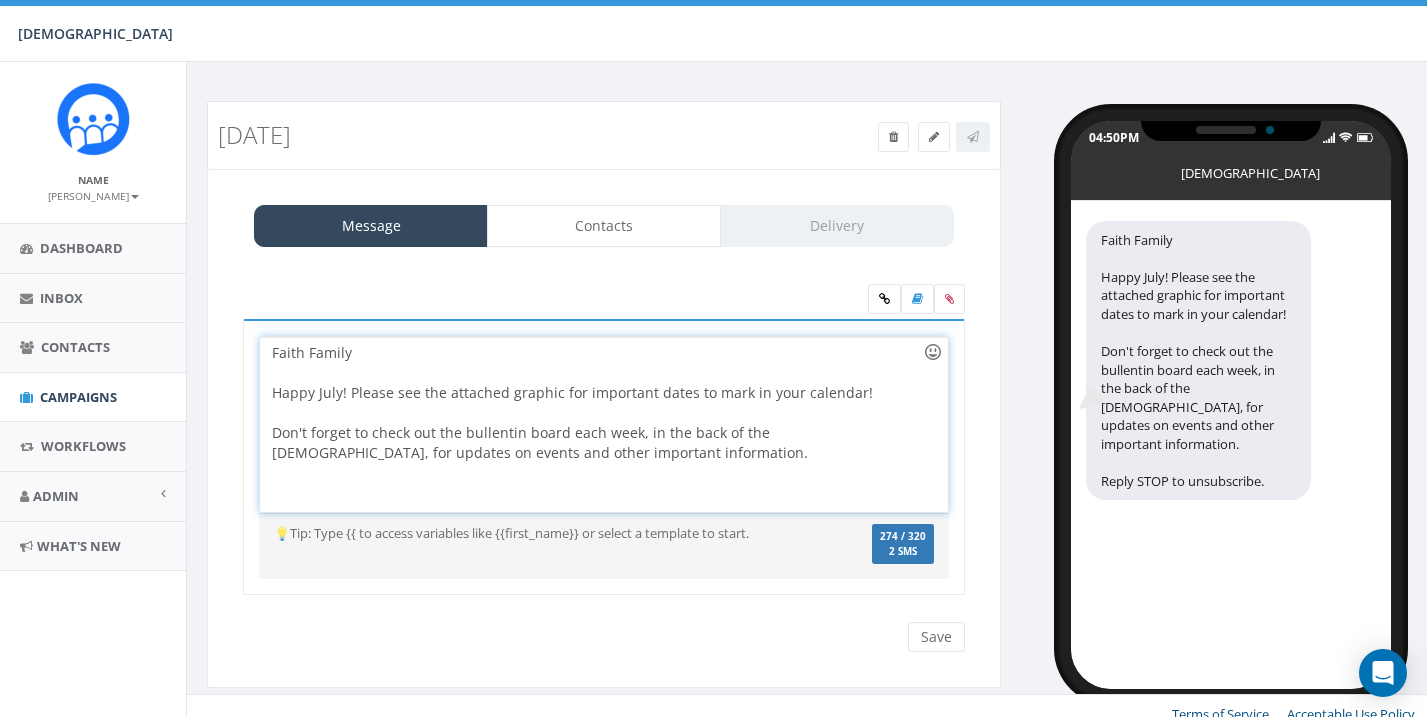 click at bounding box center [933, 352] 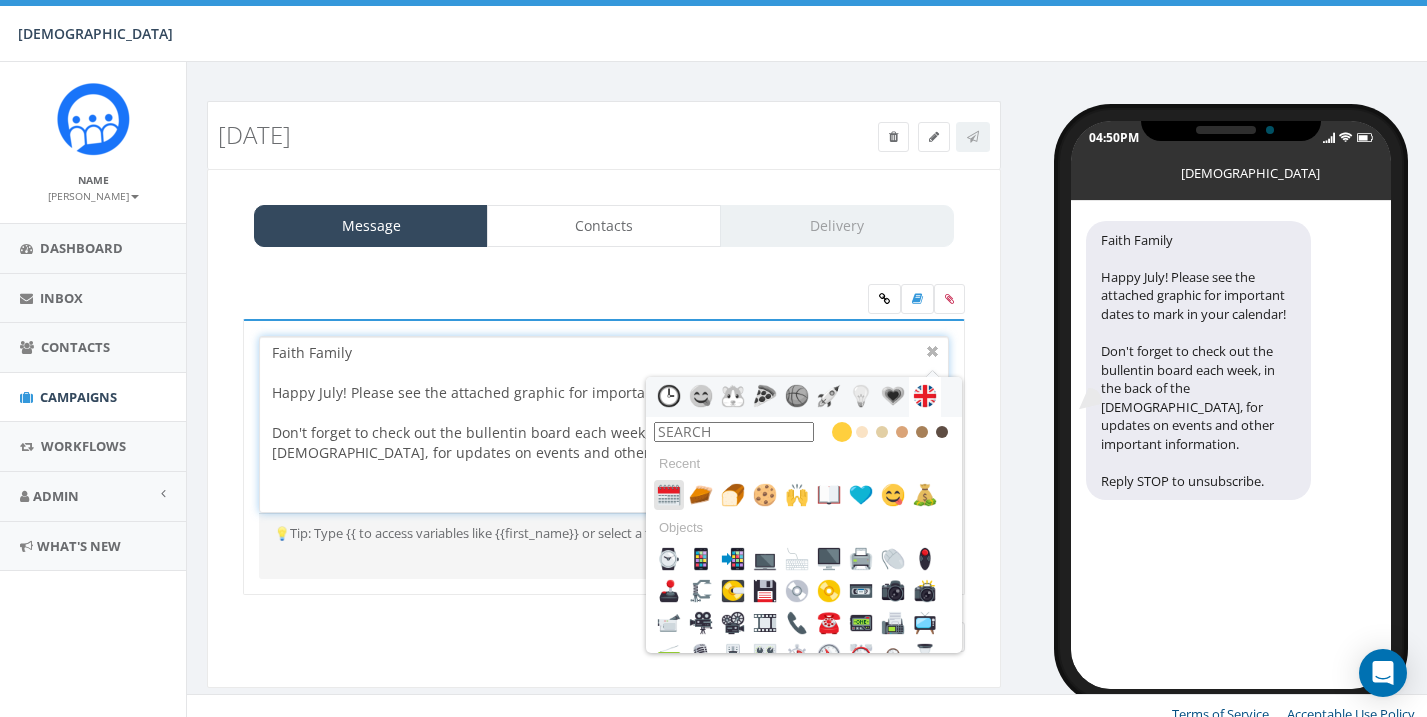 click at bounding box center (669, 495) 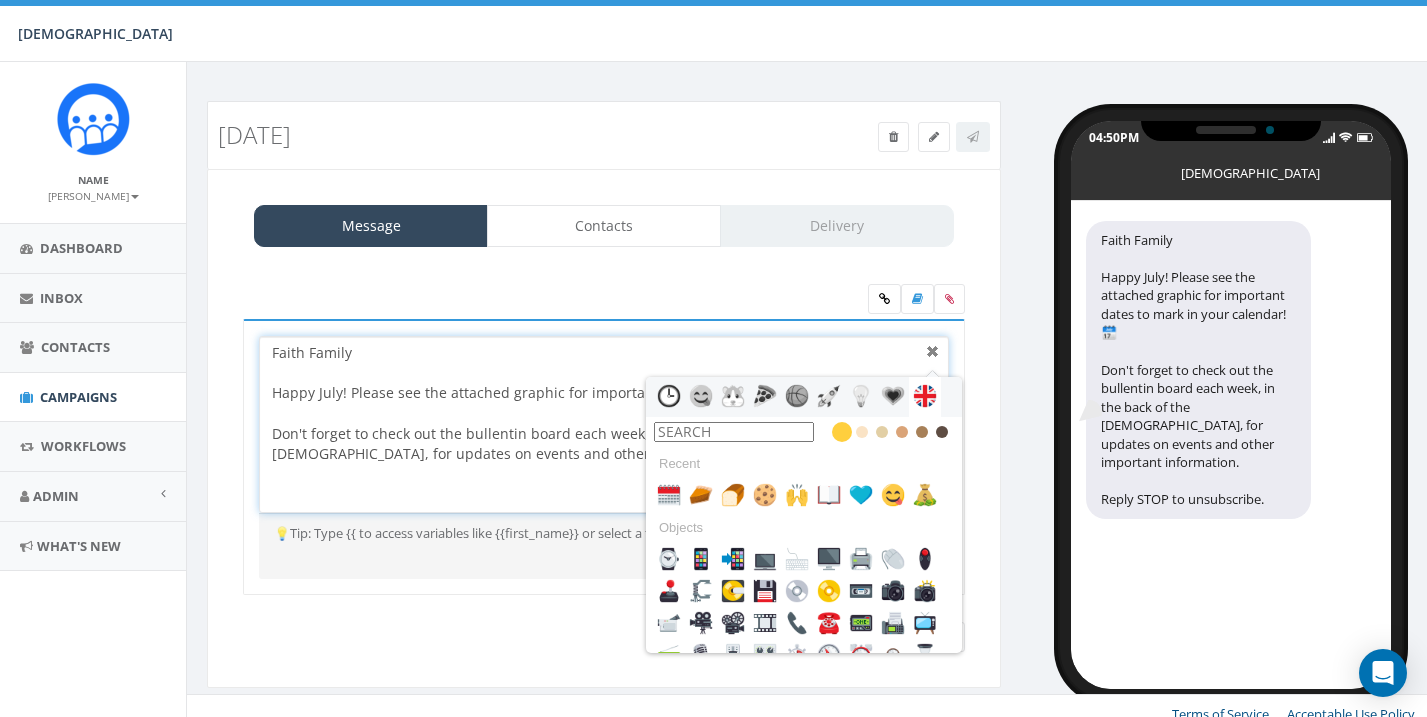 click at bounding box center (933, 352) 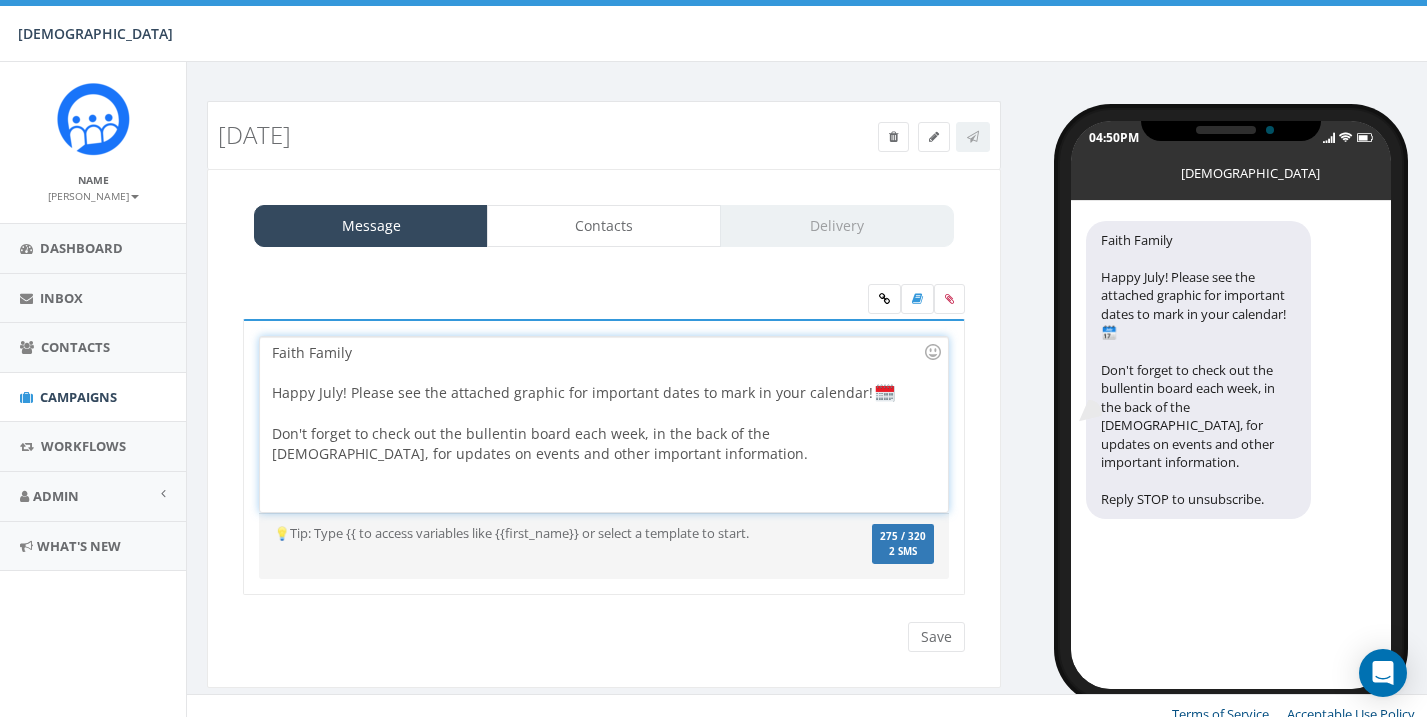 click on "Faith Family Happy July! Please see the attached graphic for important dates to mark in your calendar!  Don't forget to check out the bullentin board each week, in the back of the church, for updates on events and other important information." at bounding box center (603, 424) 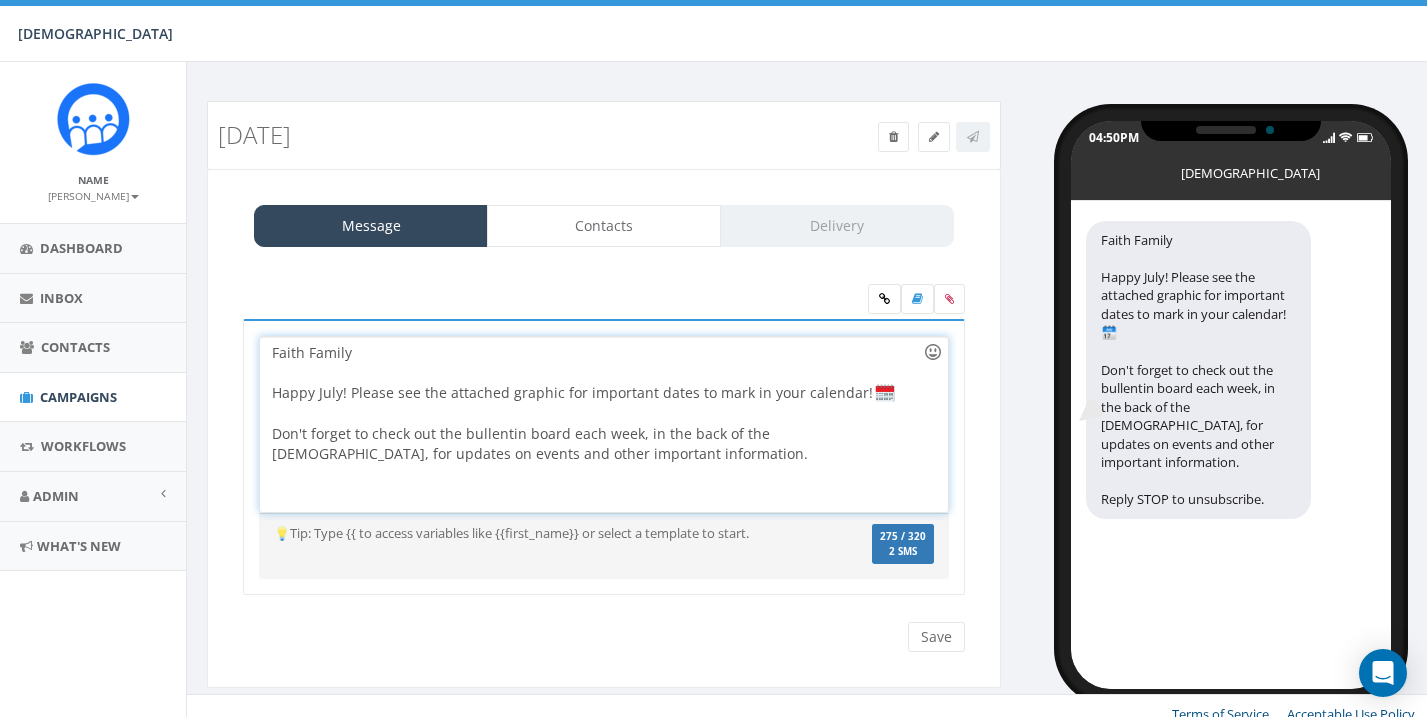 click at bounding box center (933, 352) 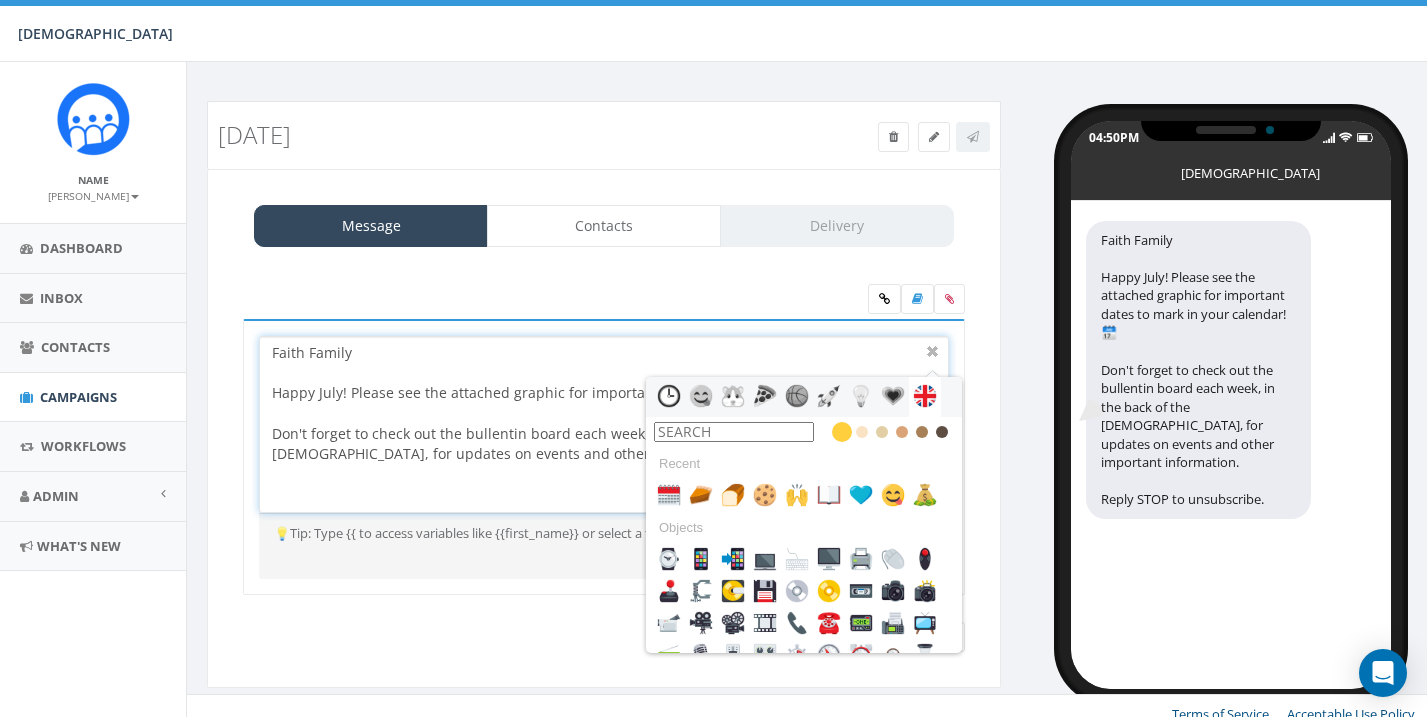 click at bounding box center (734, 432) 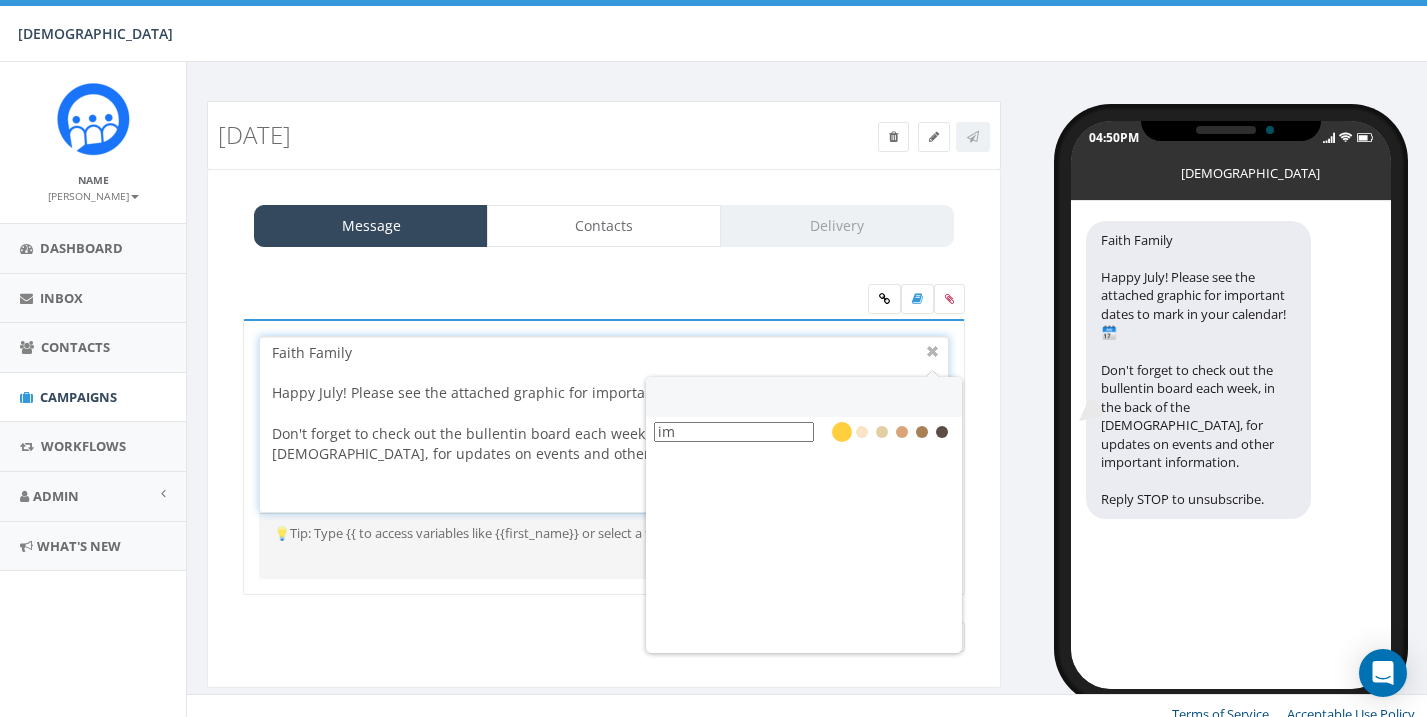type on "i" 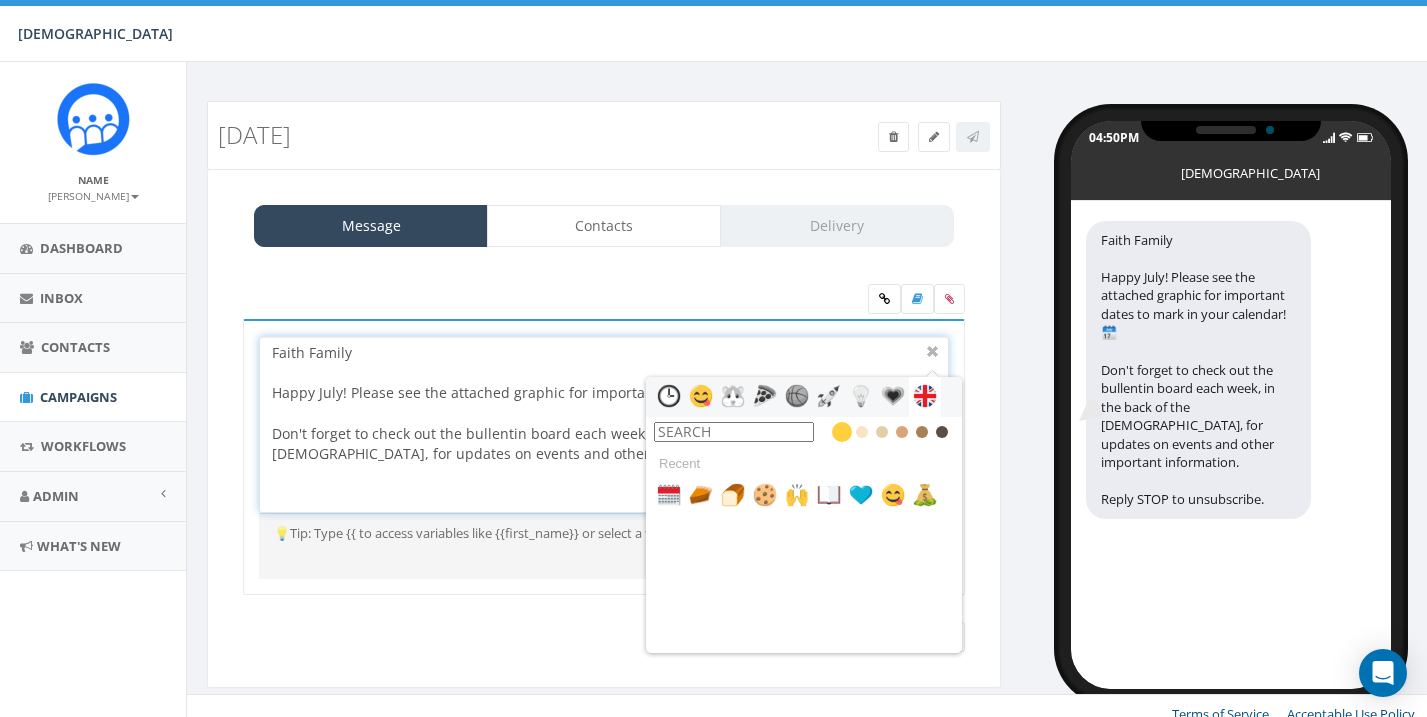 click at bounding box center (701, 396) 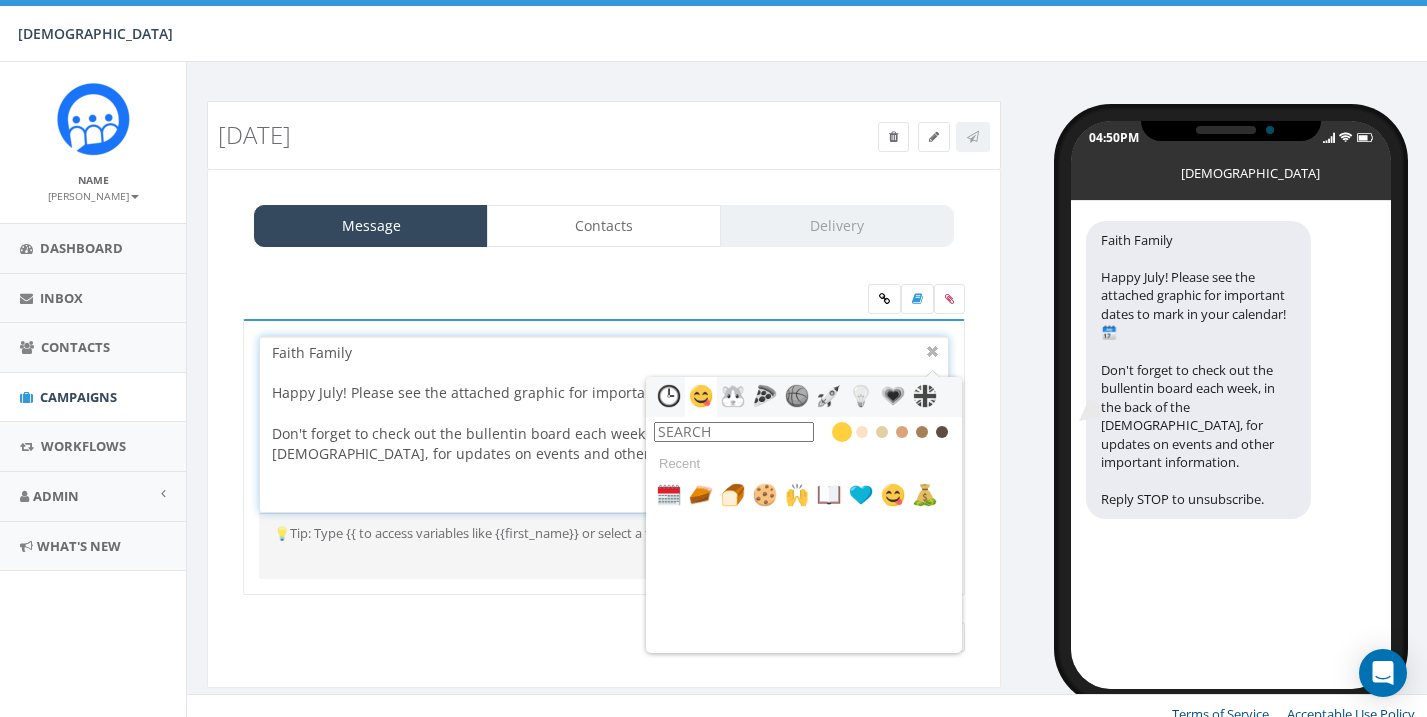 click at bounding box center [701, 396] 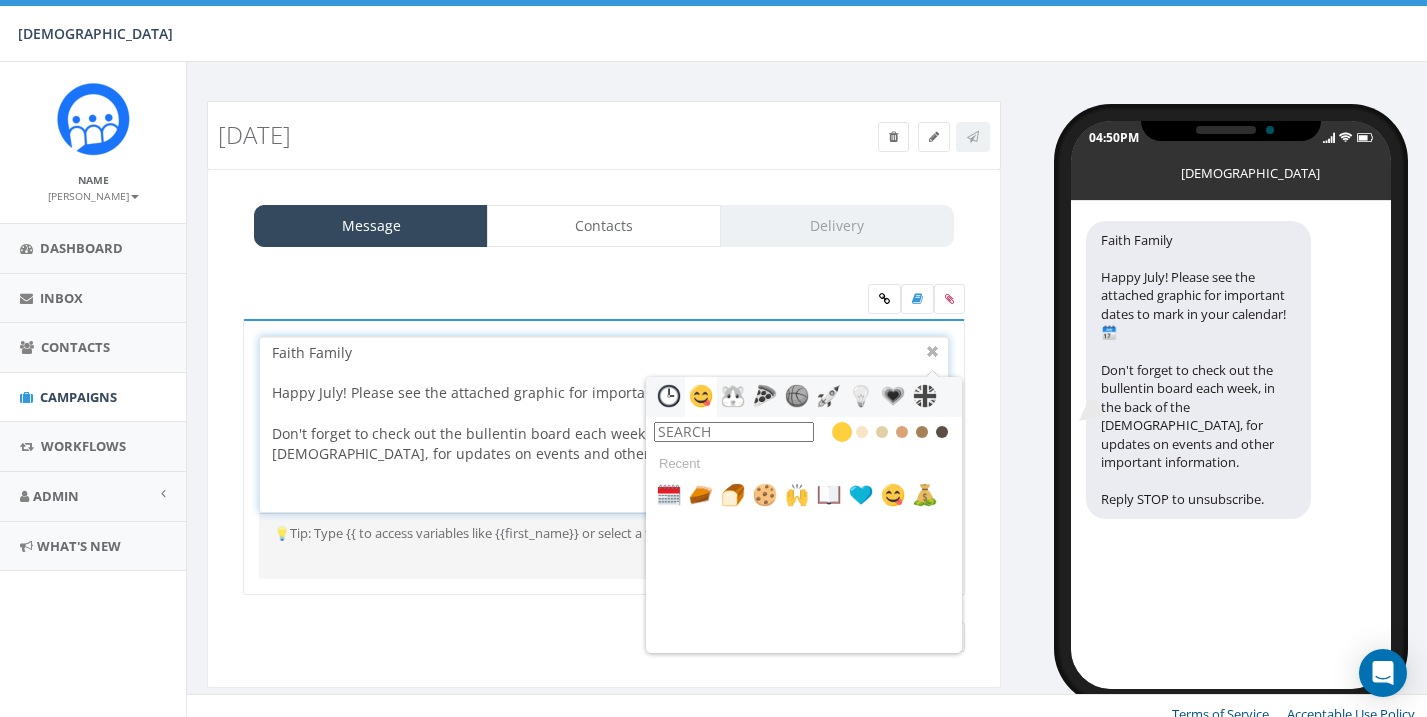 click at bounding box center (669, 396) 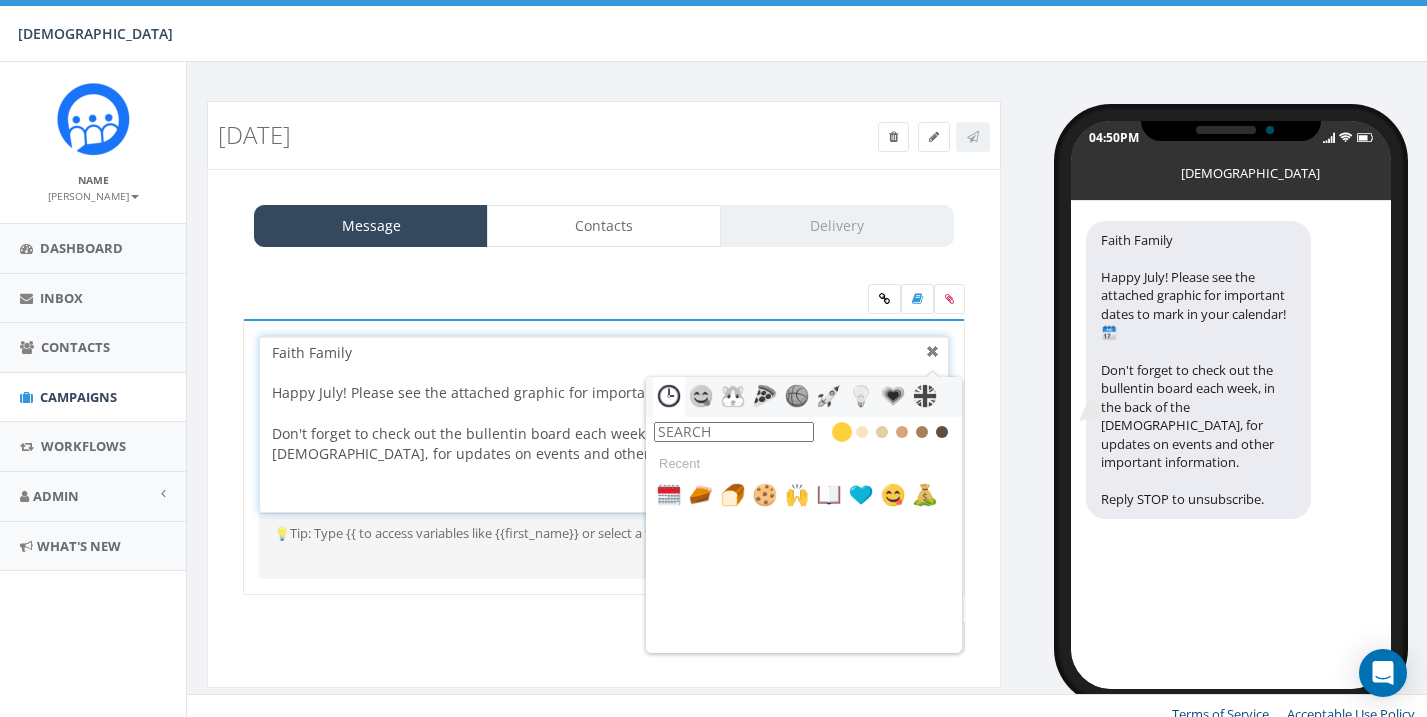 click at bounding box center [933, 352] 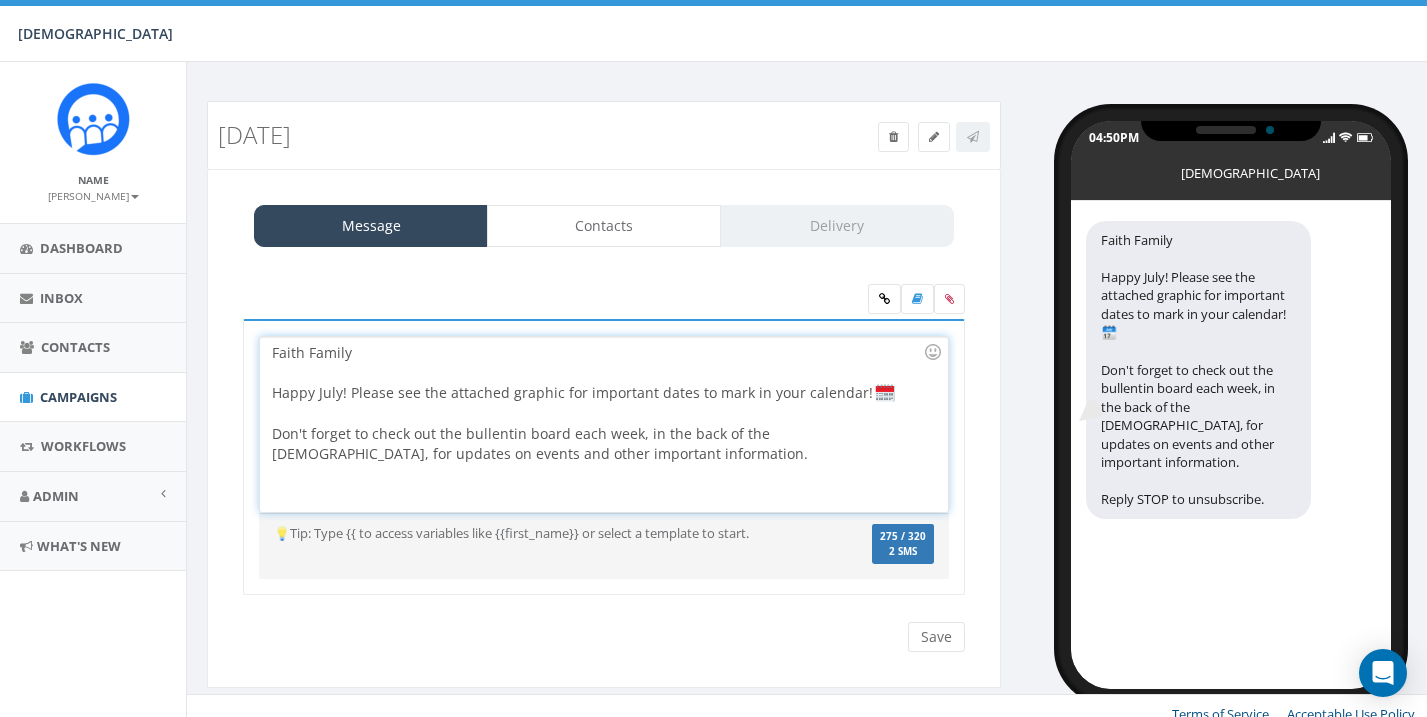 click on "Faith Family Happy July! Please see the attached graphic for important dates to mark in your calendar!  Don't forget to check out the bullentin board each week, in the back of the church, for updates on events and other important information." at bounding box center (603, 424) 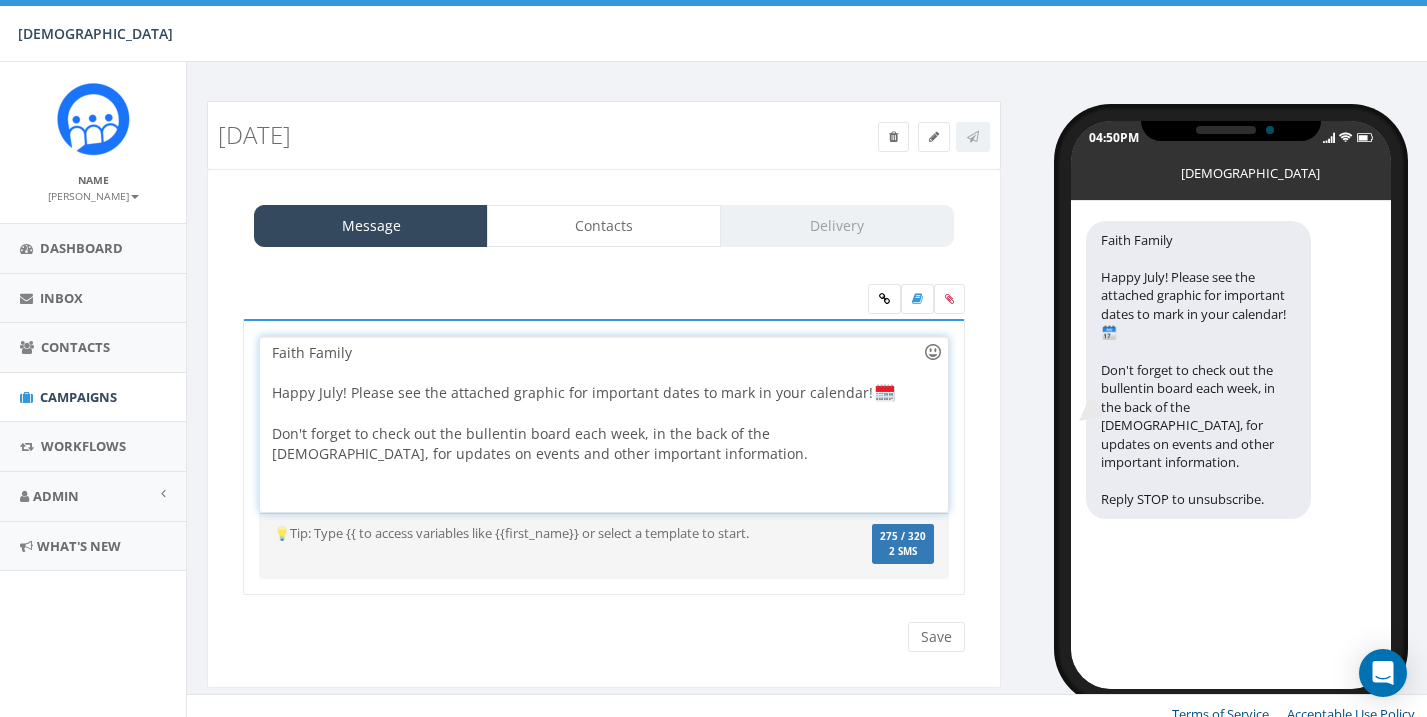 click at bounding box center [933, 352] 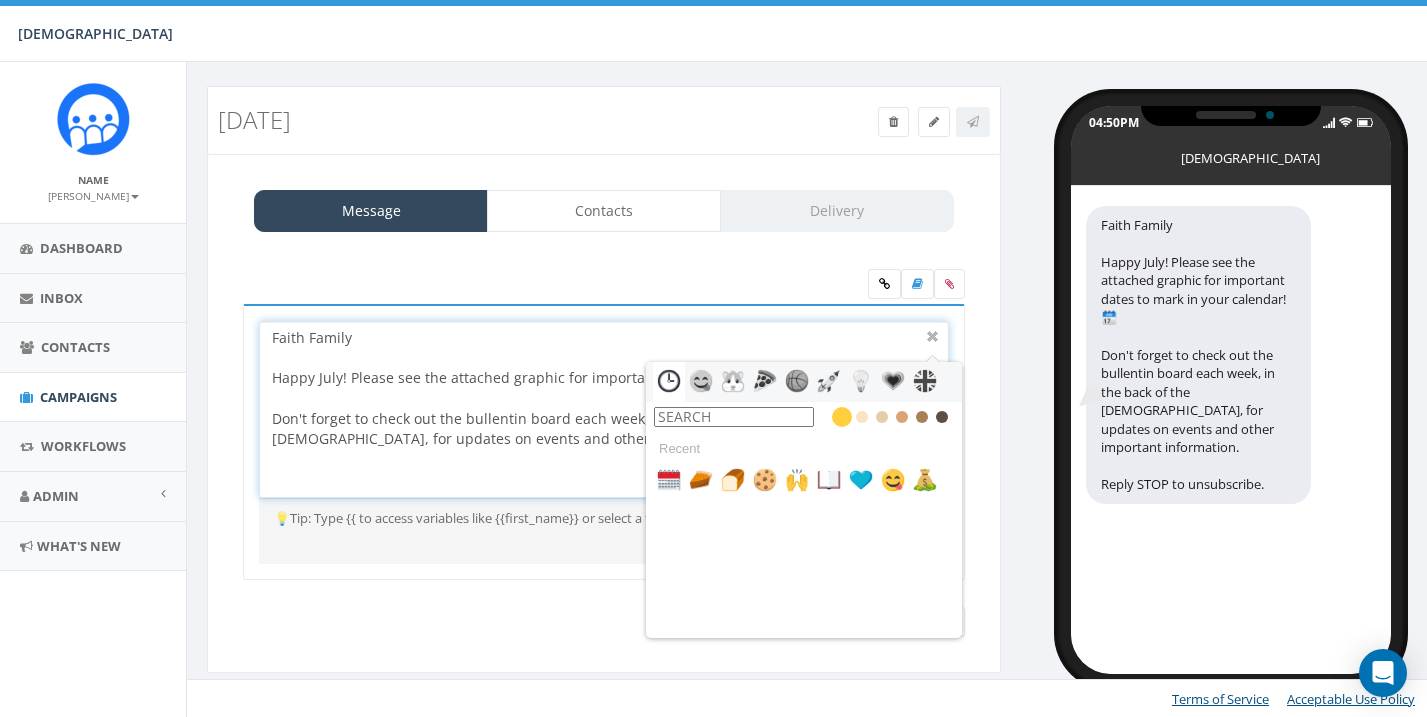 scroll, scrollTop: 14, scrollLeft: 0, axis: vertical 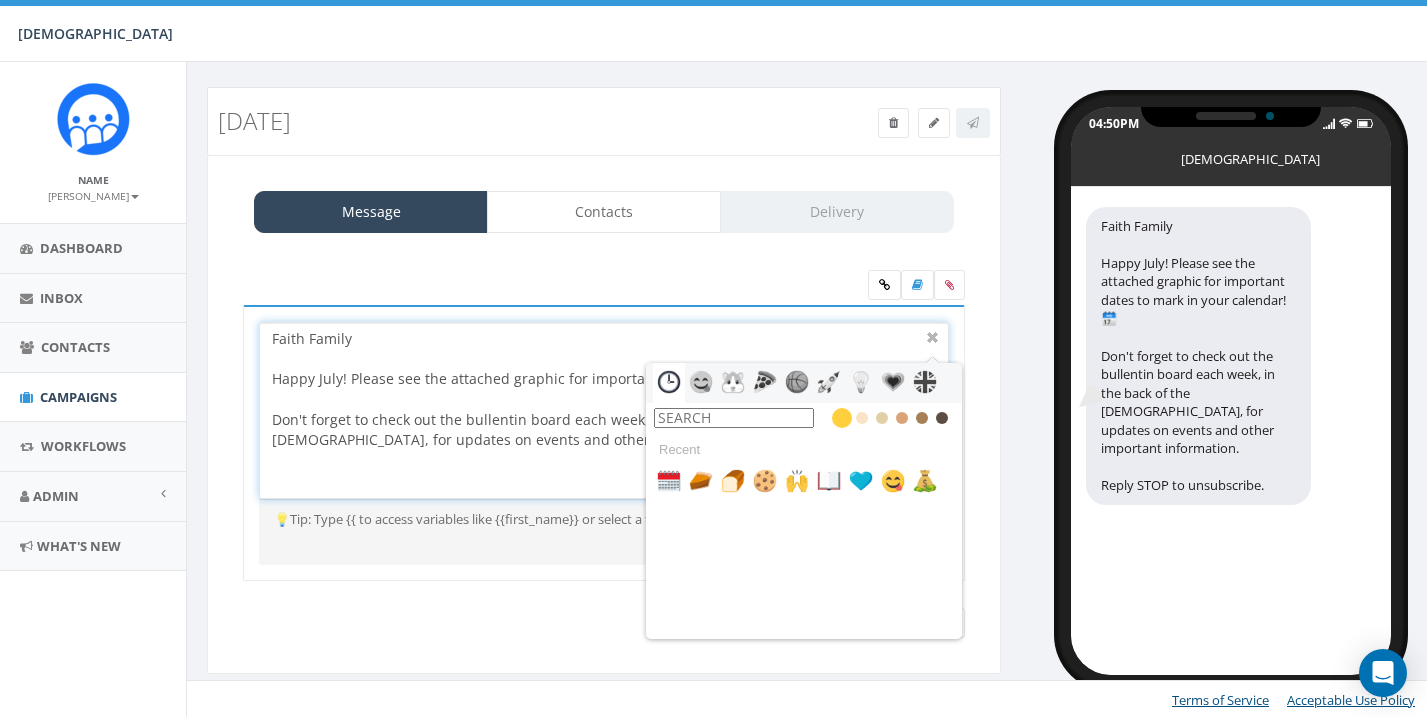 click at bounding box center [862, 418] 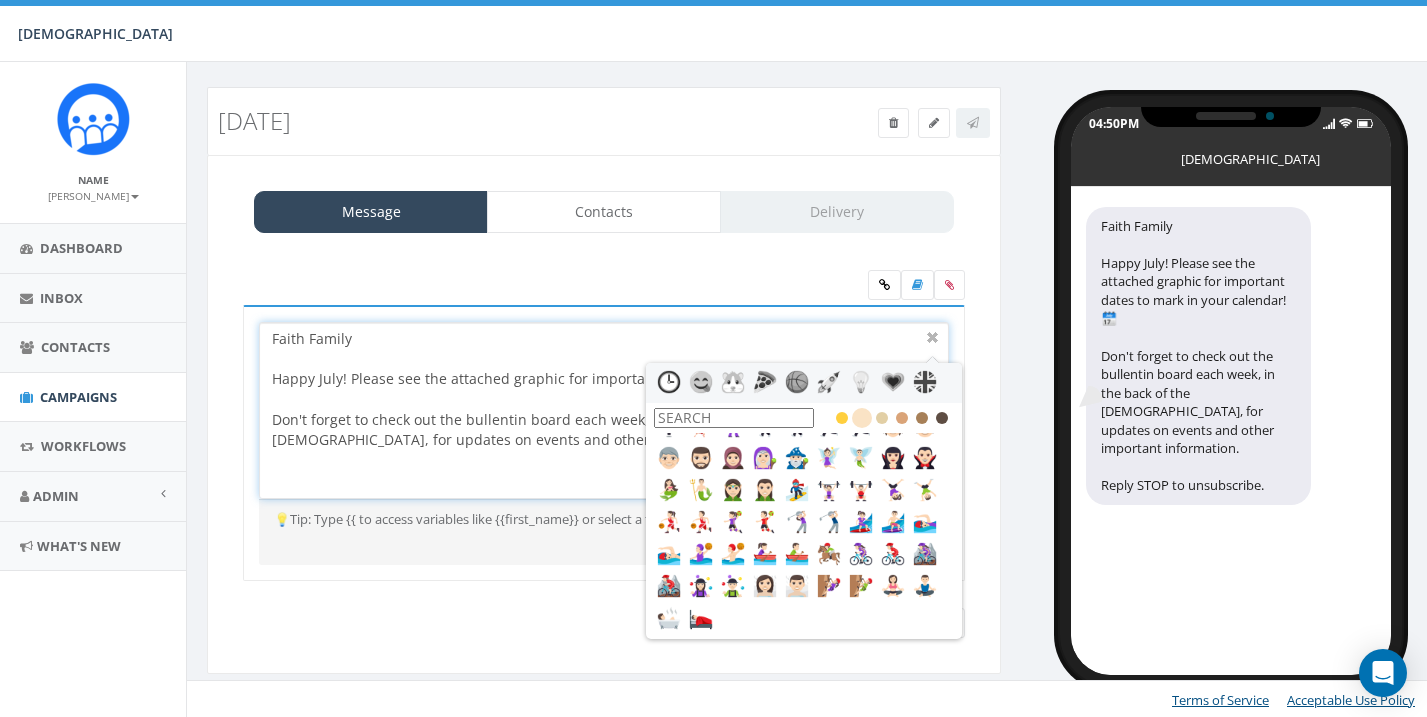 scroll, scrollTop: 471, scrollLeft: 0, axis: vertical 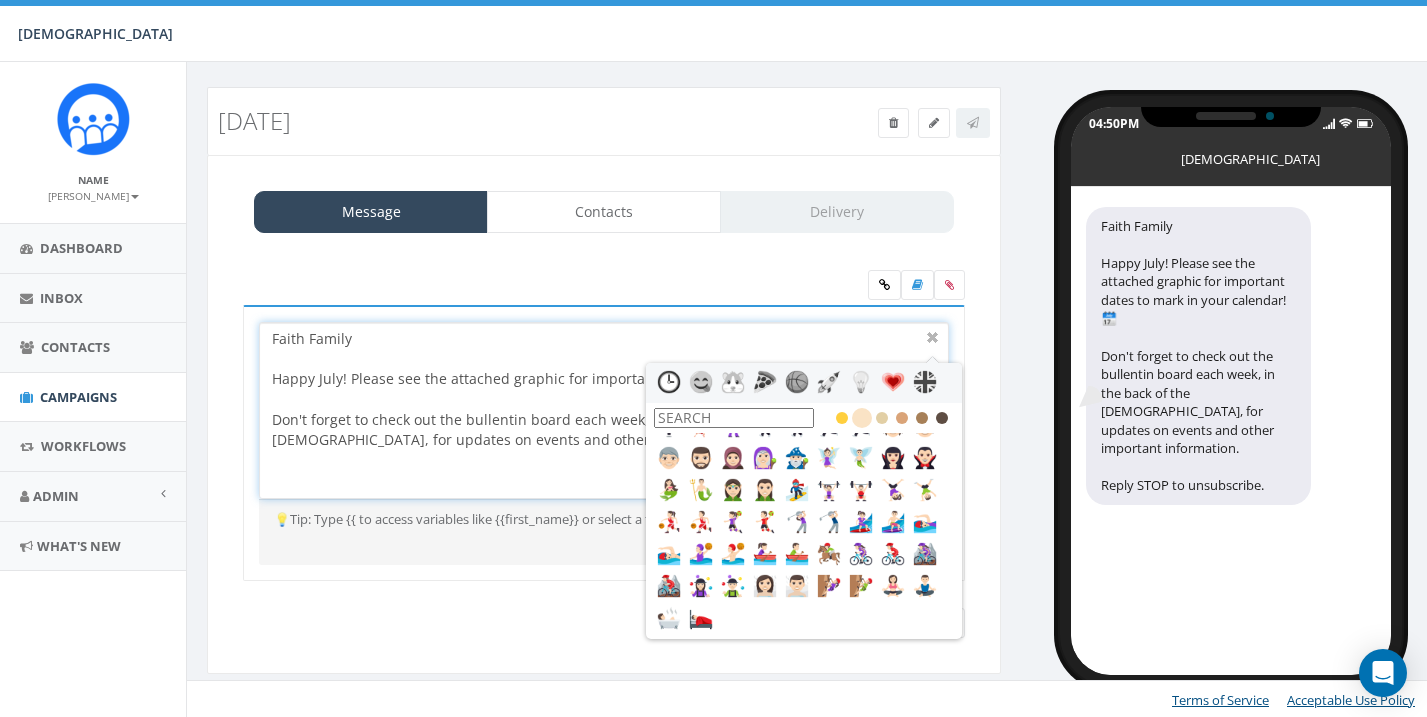 click at bounding box center (893, 382) 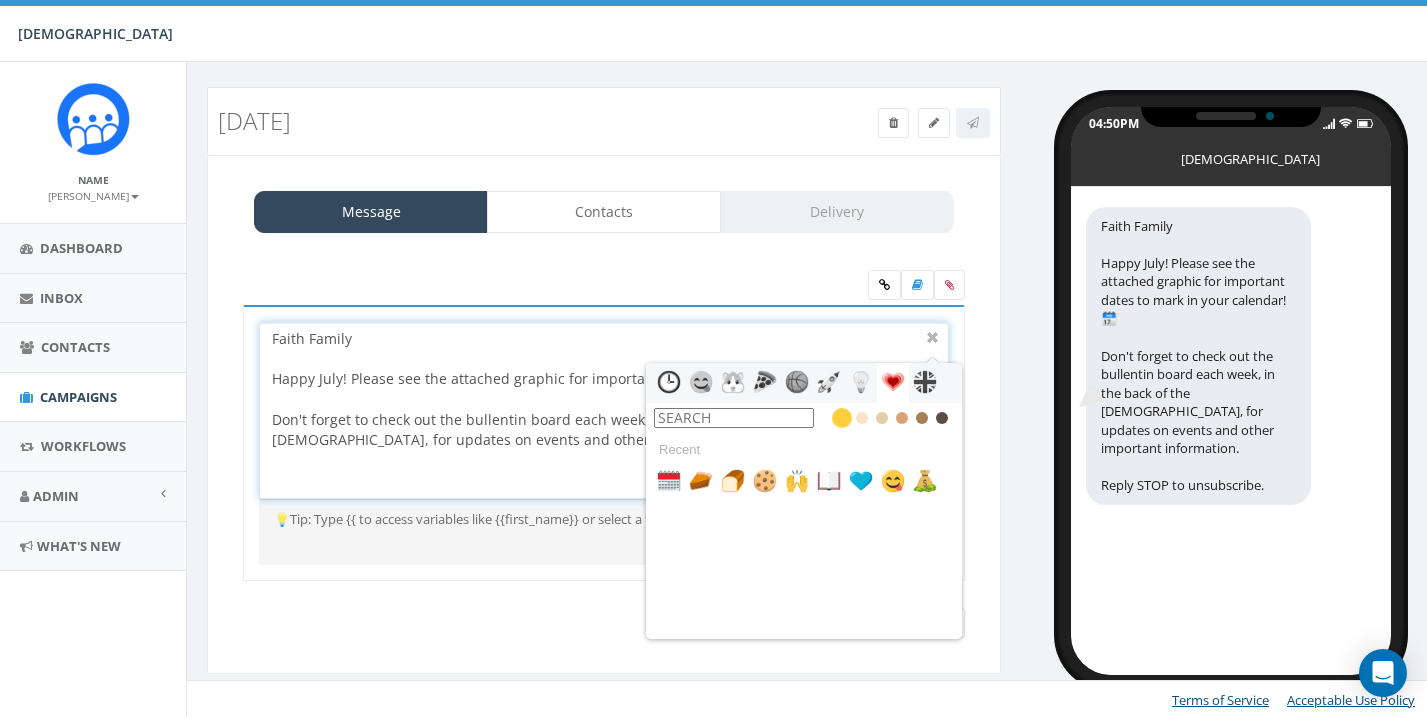 scroll, scrollTop: 0, scrollLeft: 0, axis: both 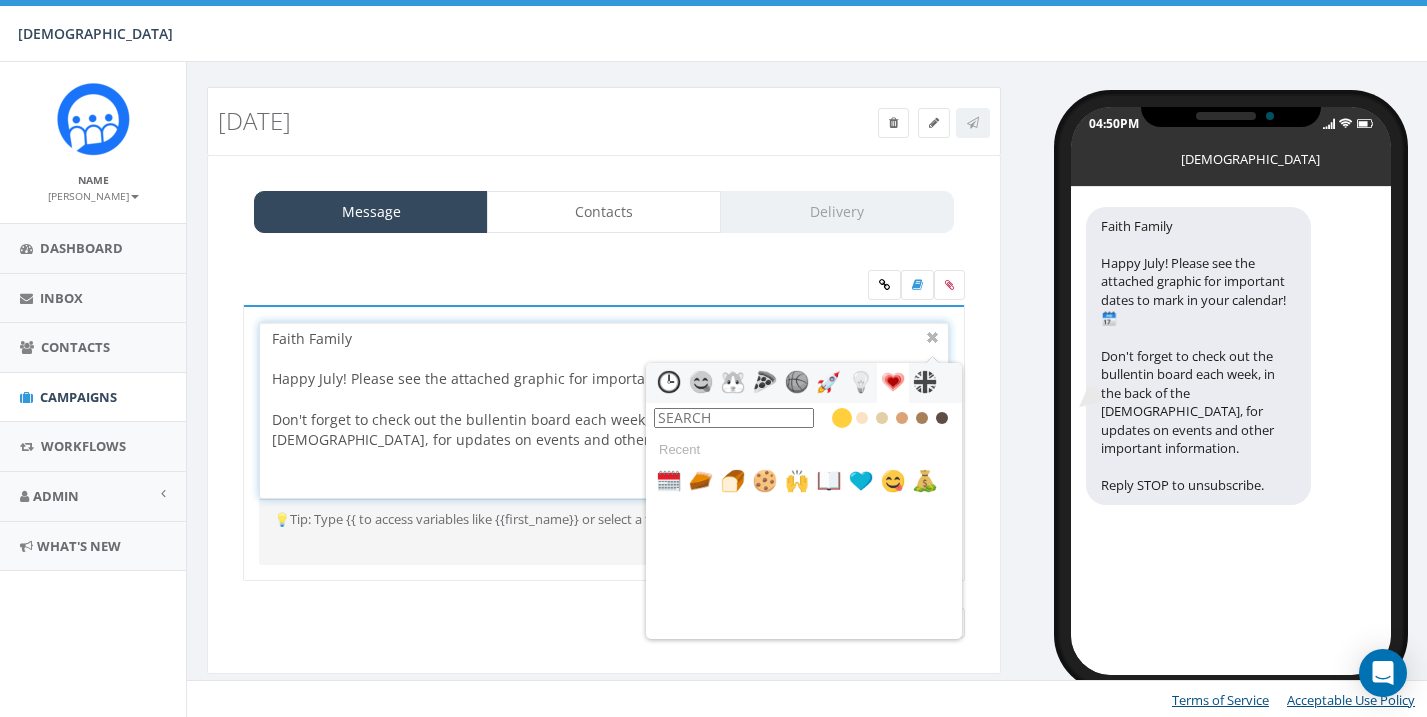 click at bounding box center (829, 382) 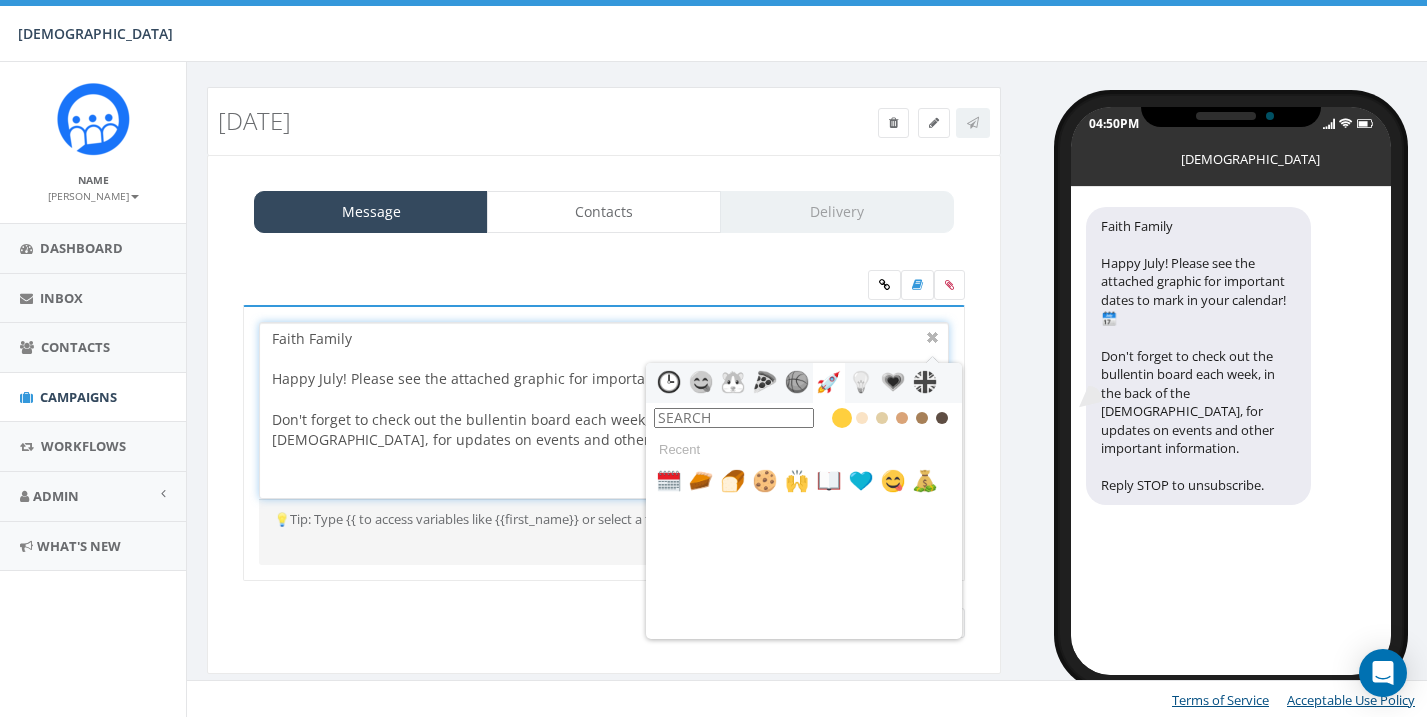 click at bounding box center (842, 418) 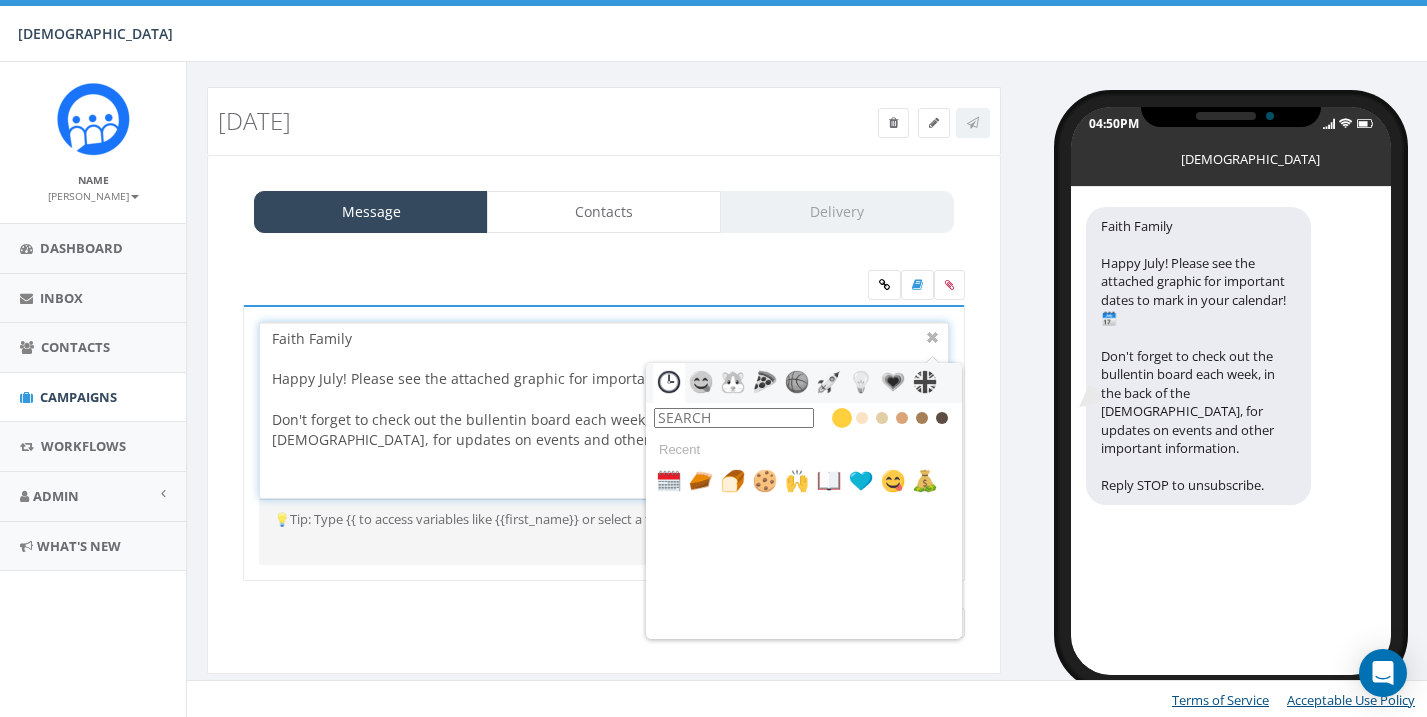 click at bounding box center (842, 418) 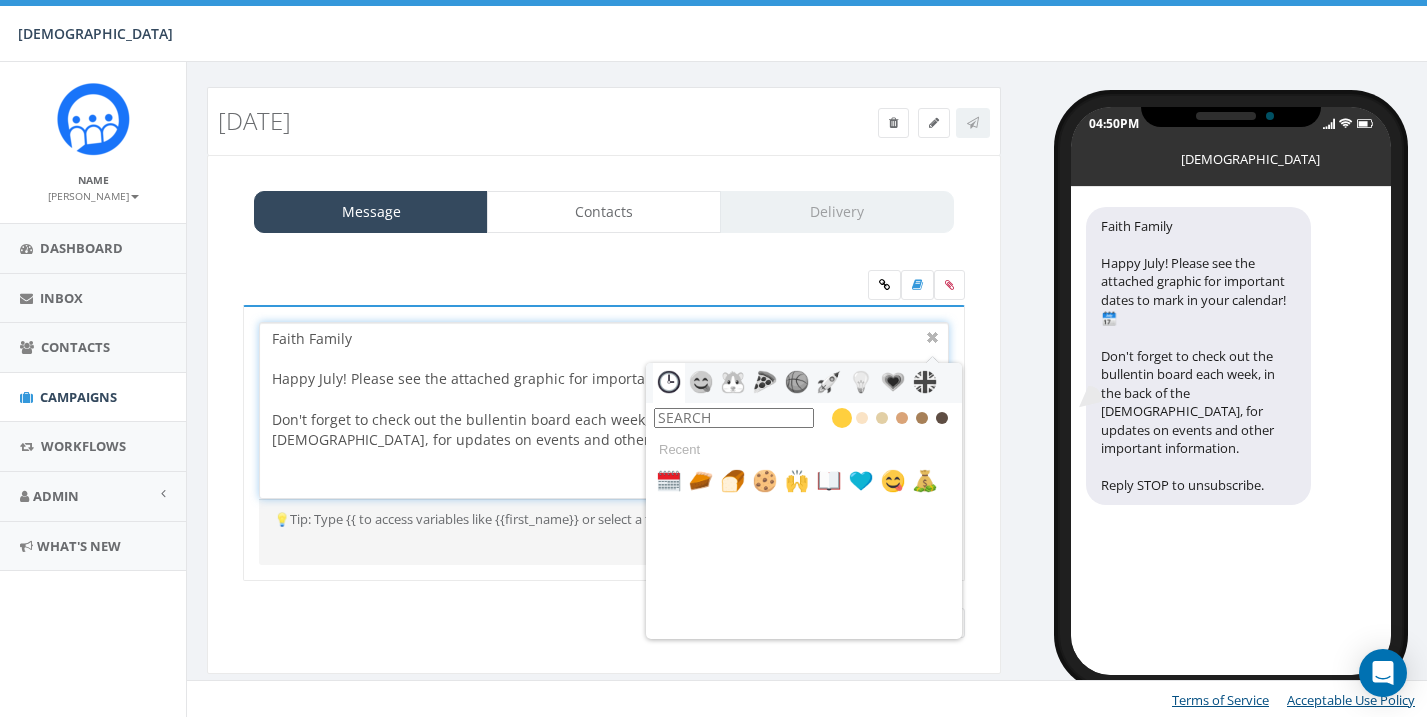 click at bounding box center [734, 418] 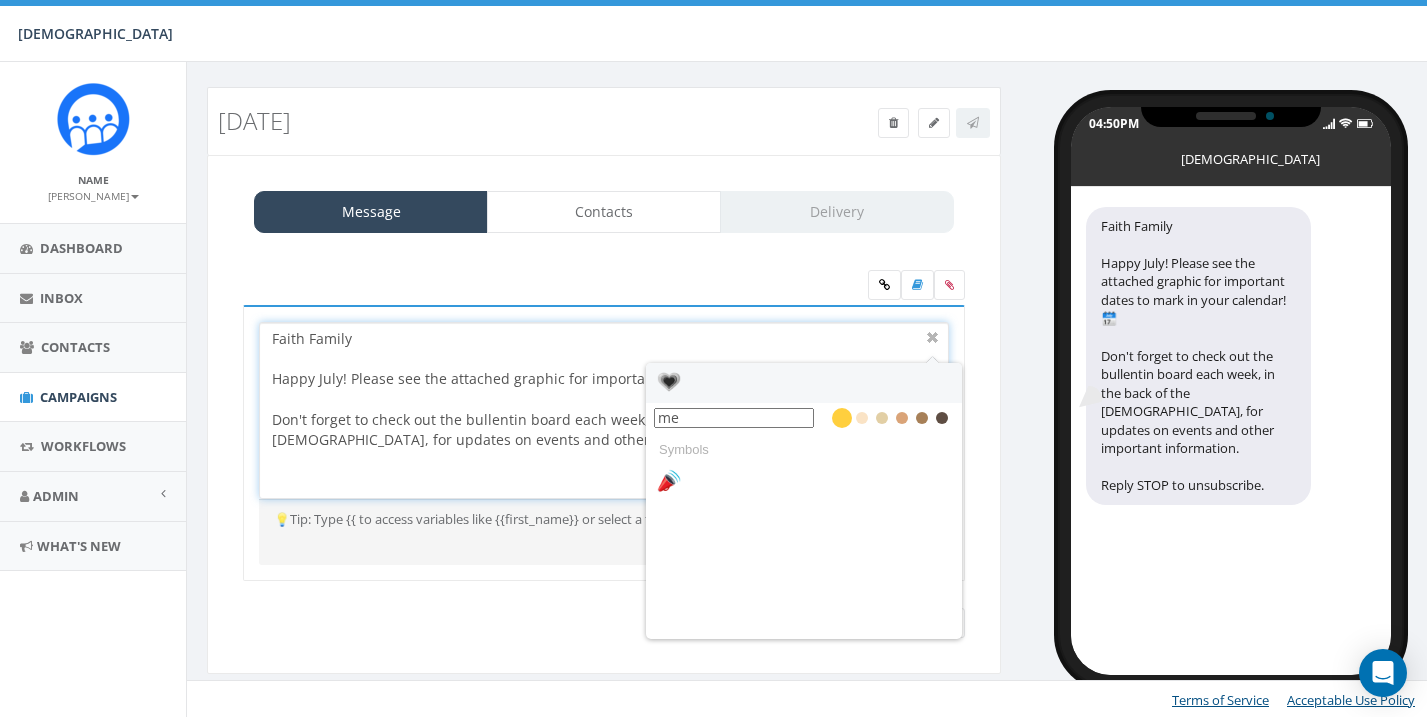 type on "m" 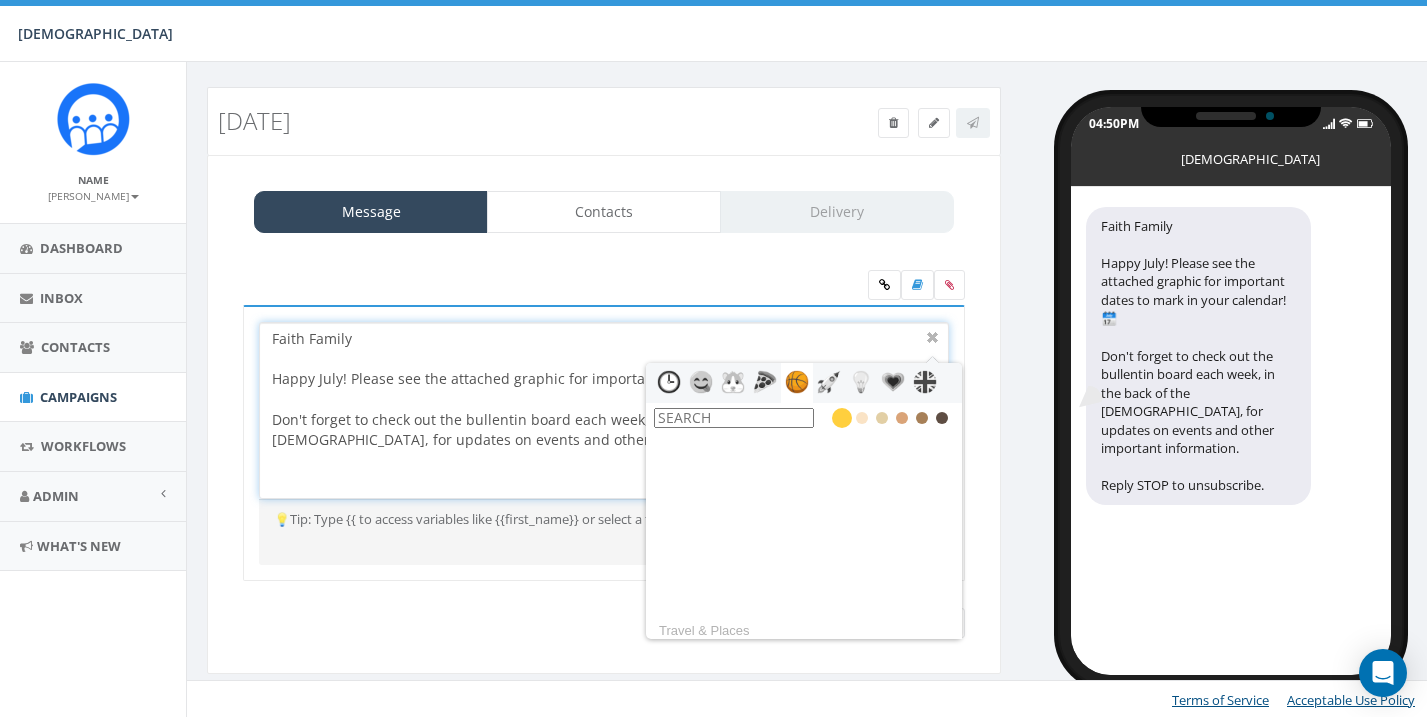 scroll, scrollTop: 2449, scrollLeft: 0, axis: vertical 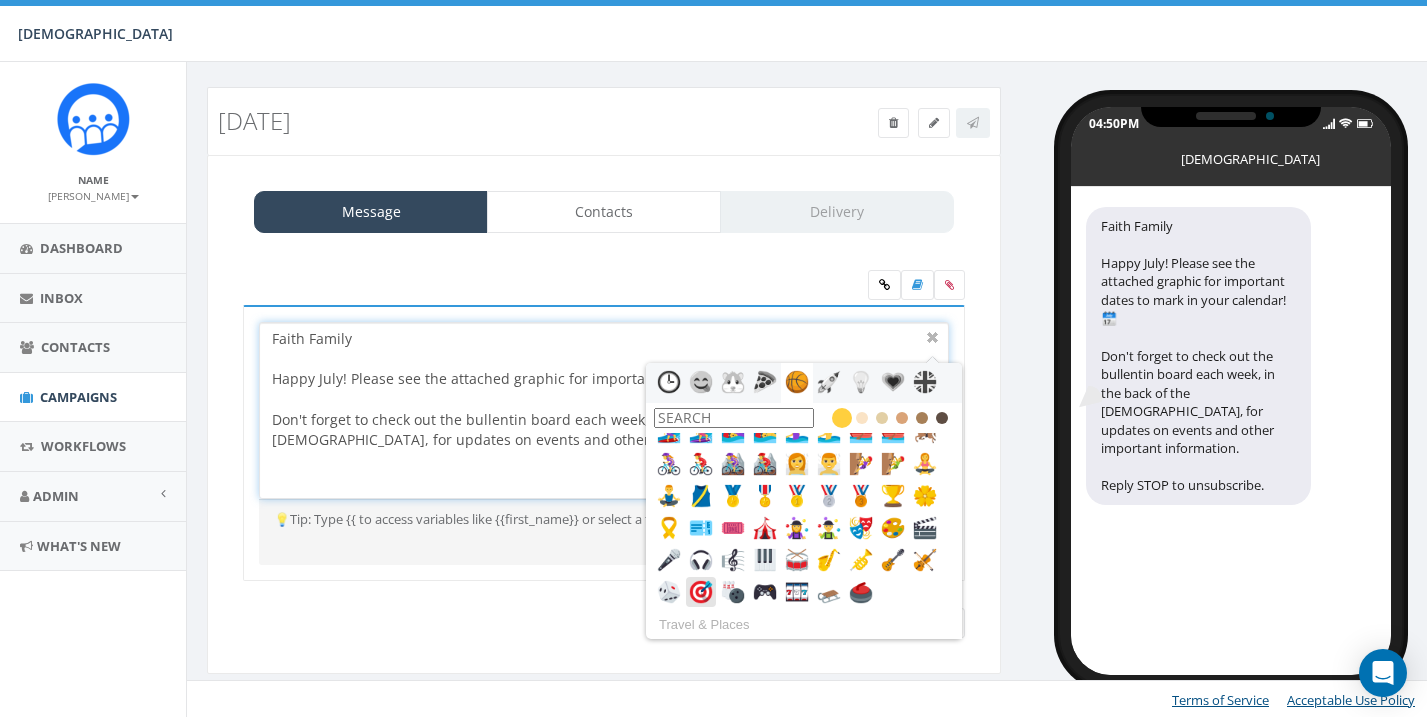 click at bounding box center (701, 592) 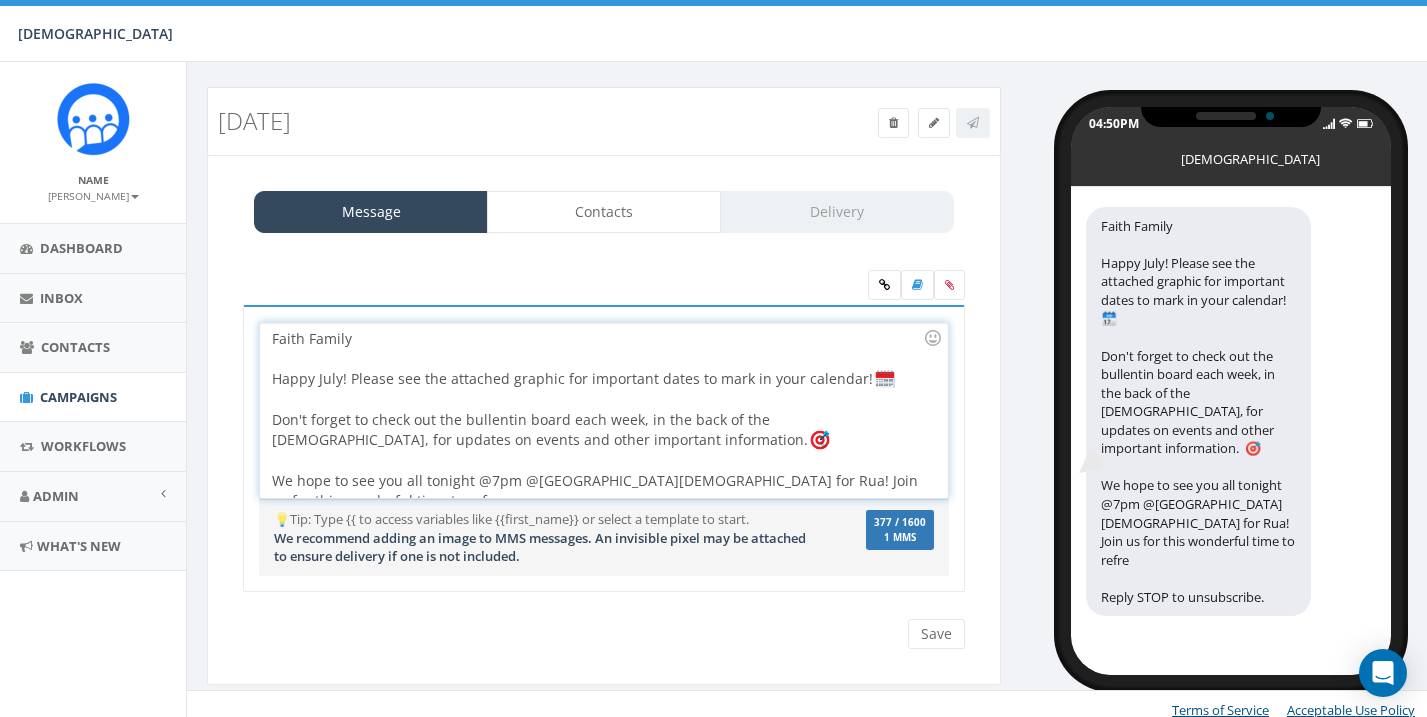 scroll, scrollTop: 13, scrollLeft: 0, axis: vertical 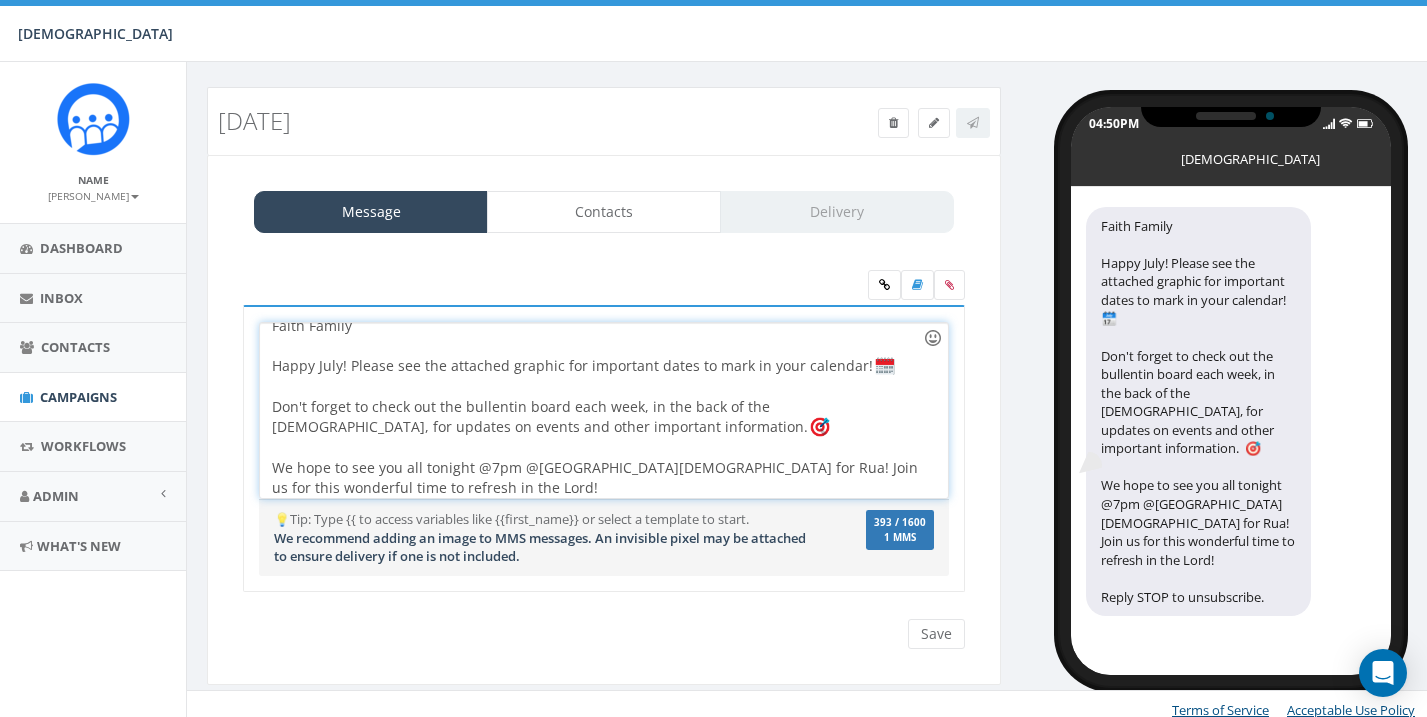 click at bounding box center [933, 338] 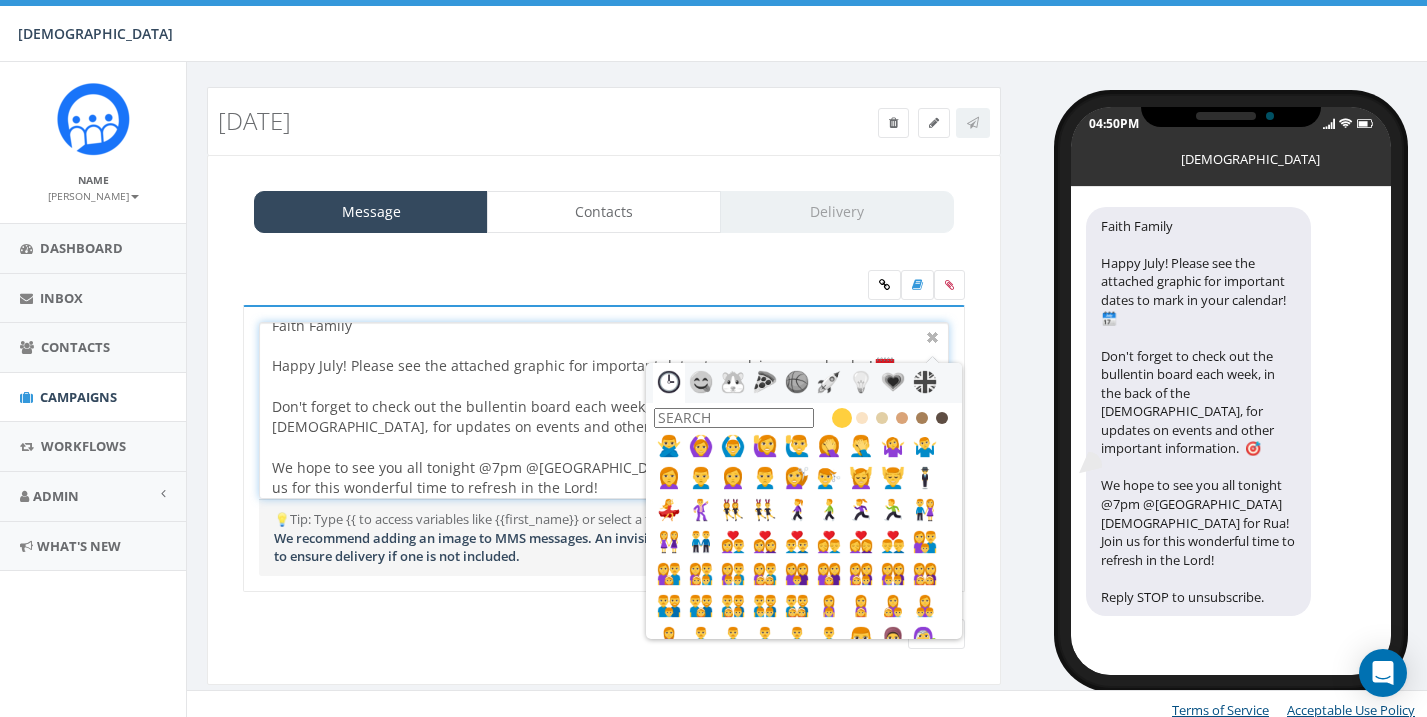 scroll, scrollTop: 0, scrollLeft: 0, axis: both 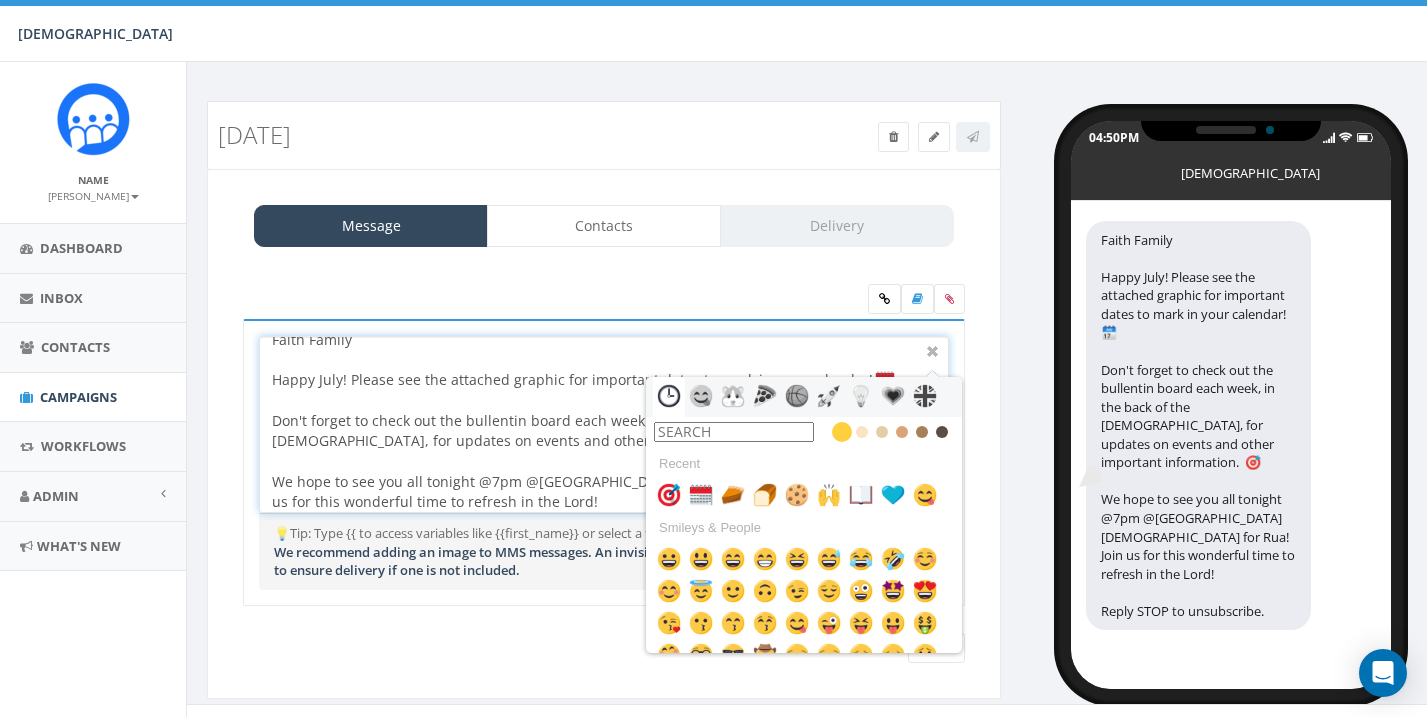 click at bounding box center [734, 432] 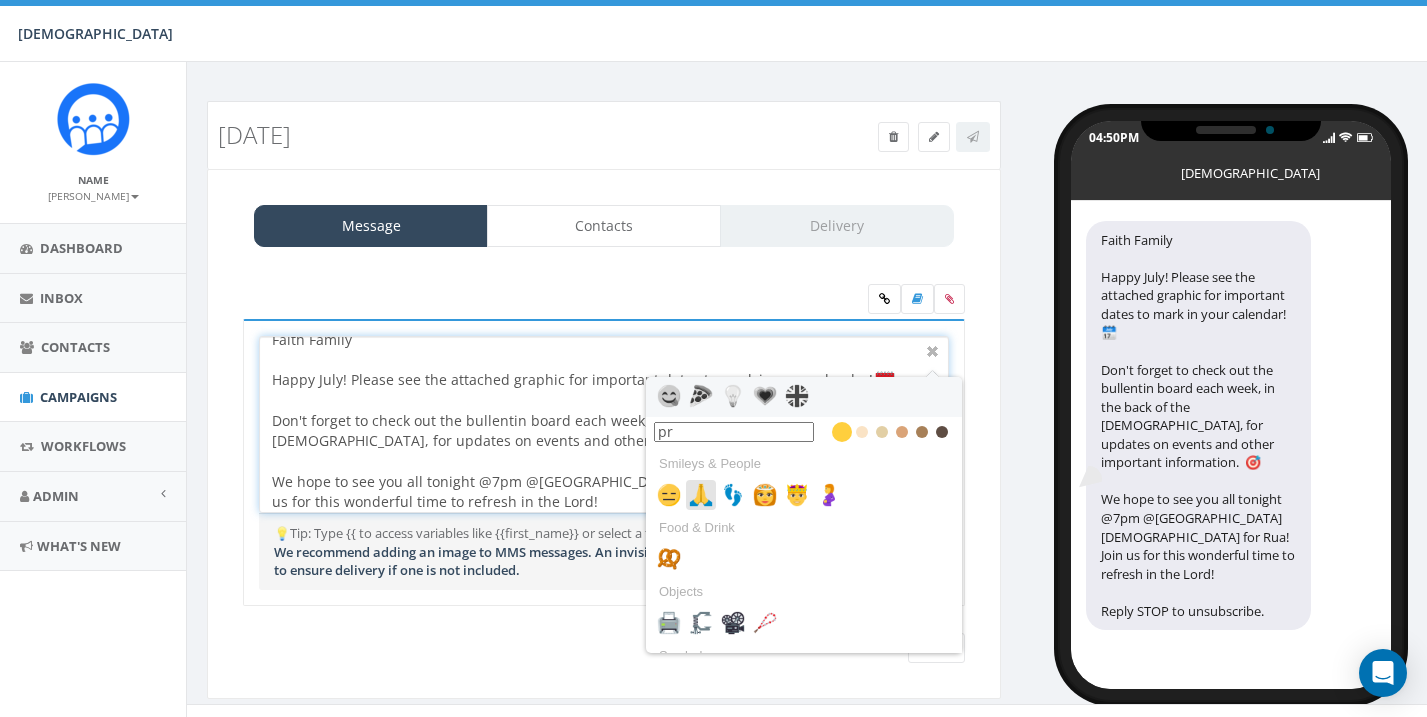 click at bounding box center (701, 495) 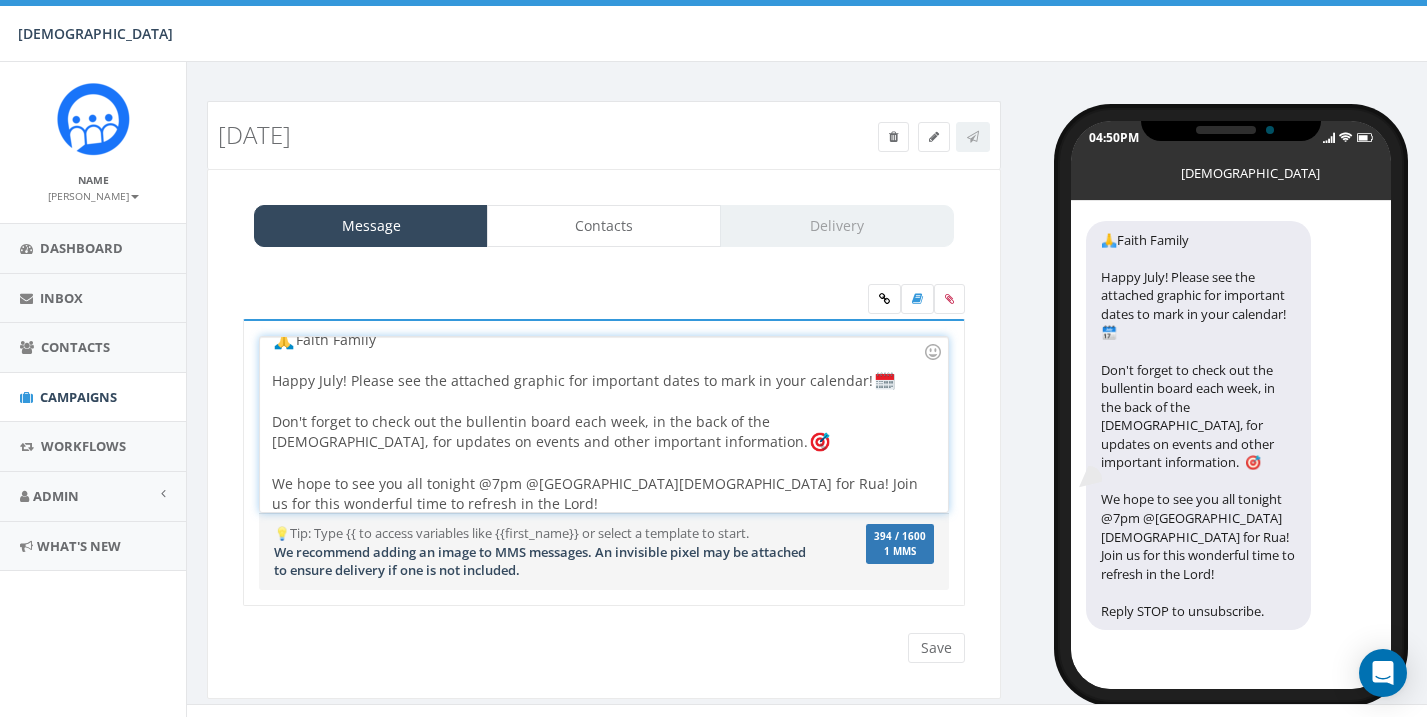 scroll, scrollTop: 6, scrollLeft: 0, axis: vertical 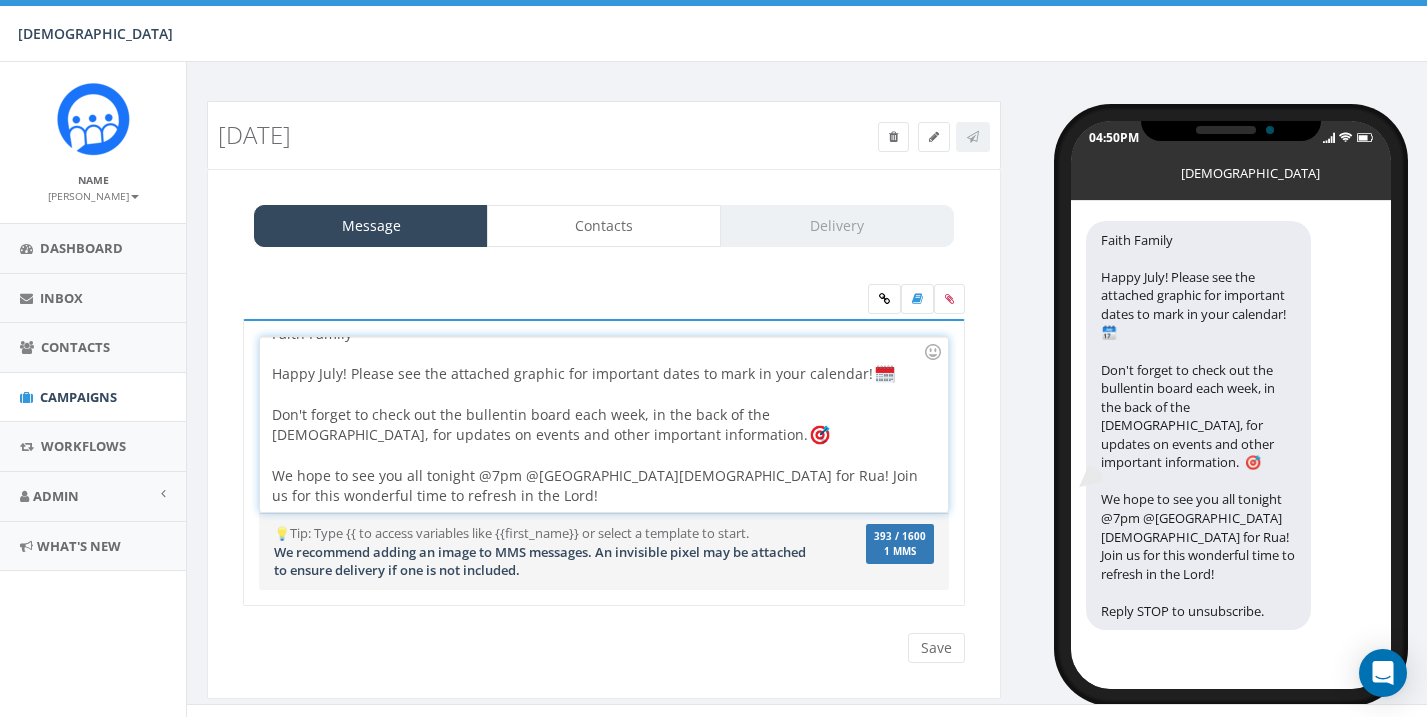 click on "Faith Family Happy July! Please see the attached graphic for important dates to mark in your calendar!  Don't forget to check out the bullentin board each week, in the back of the church, for updates on events and other important information.   We hope to see you all tonight @7pm @Faith Church for Rua! Join us for this wonderful time to refresh in the Lord!" at bounding box center (603, 424) 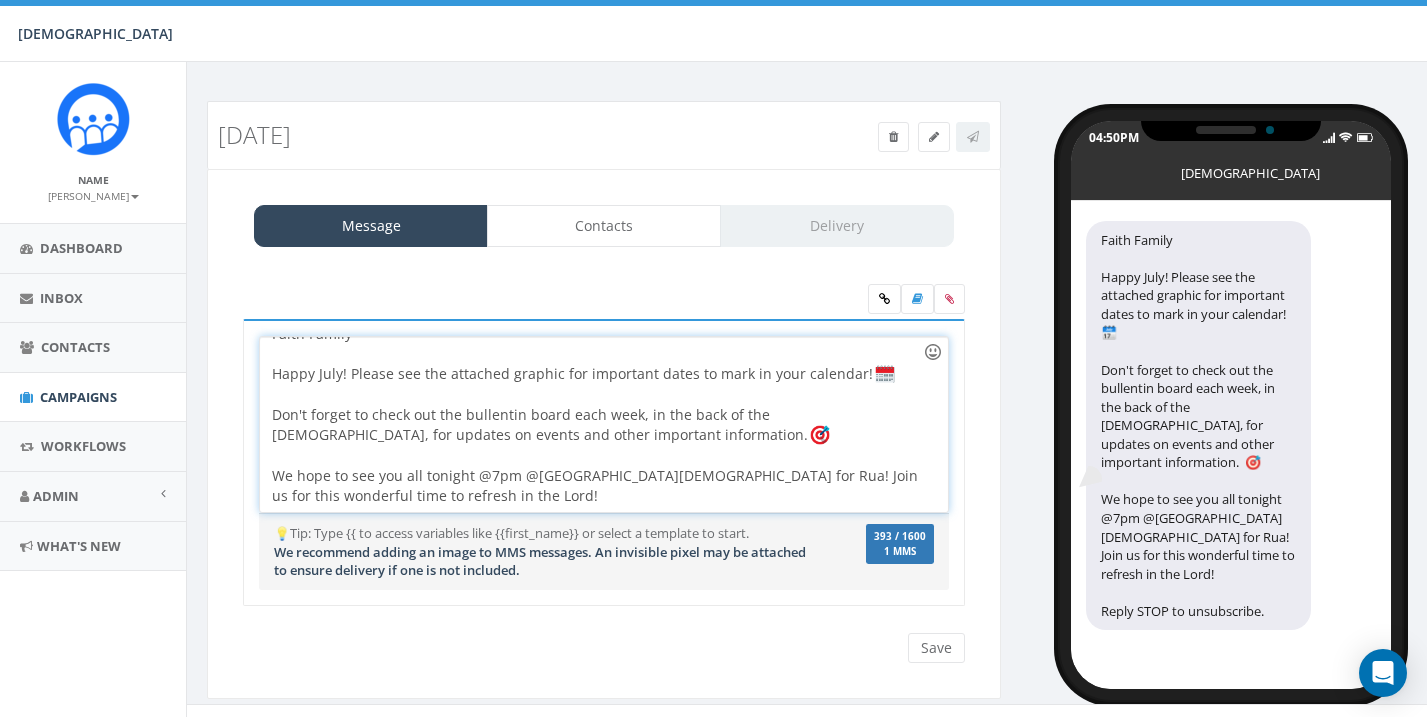 click at bounding box center (933, 352) 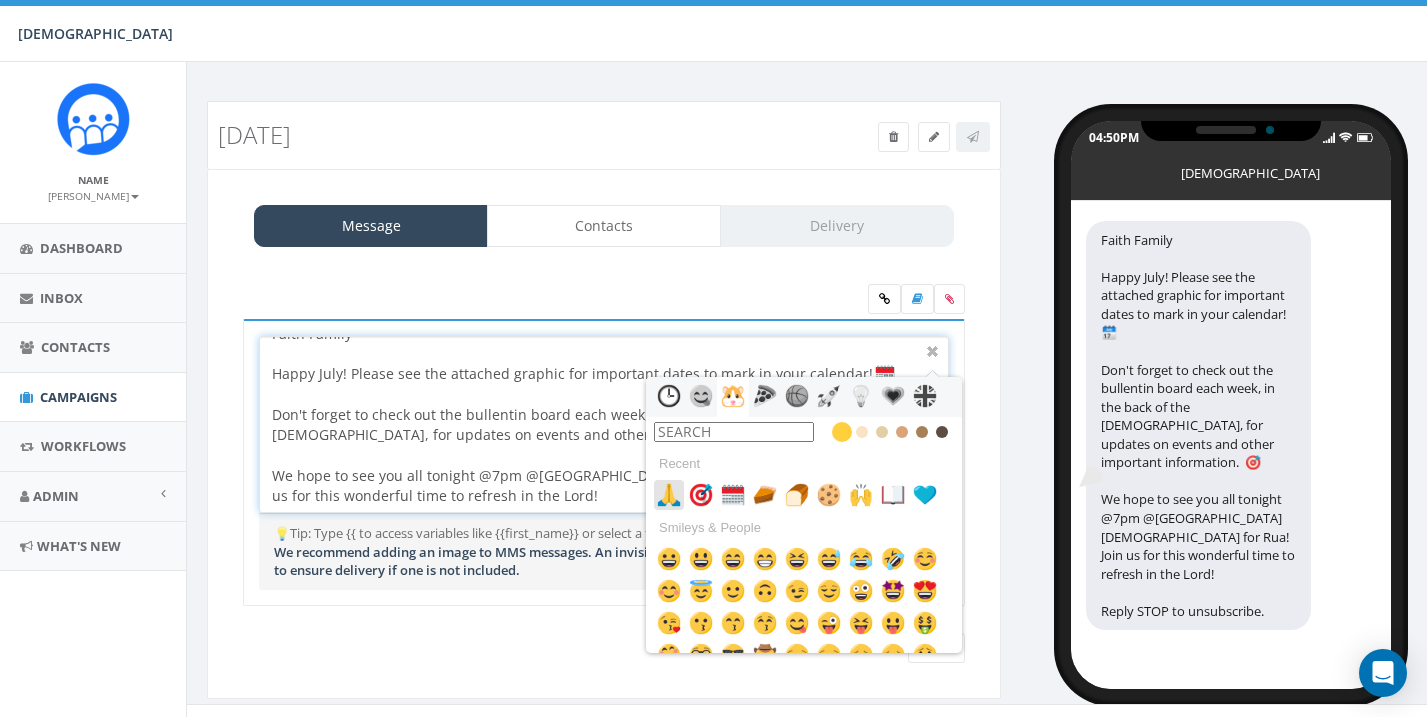 click at bounding box center (669, 495) 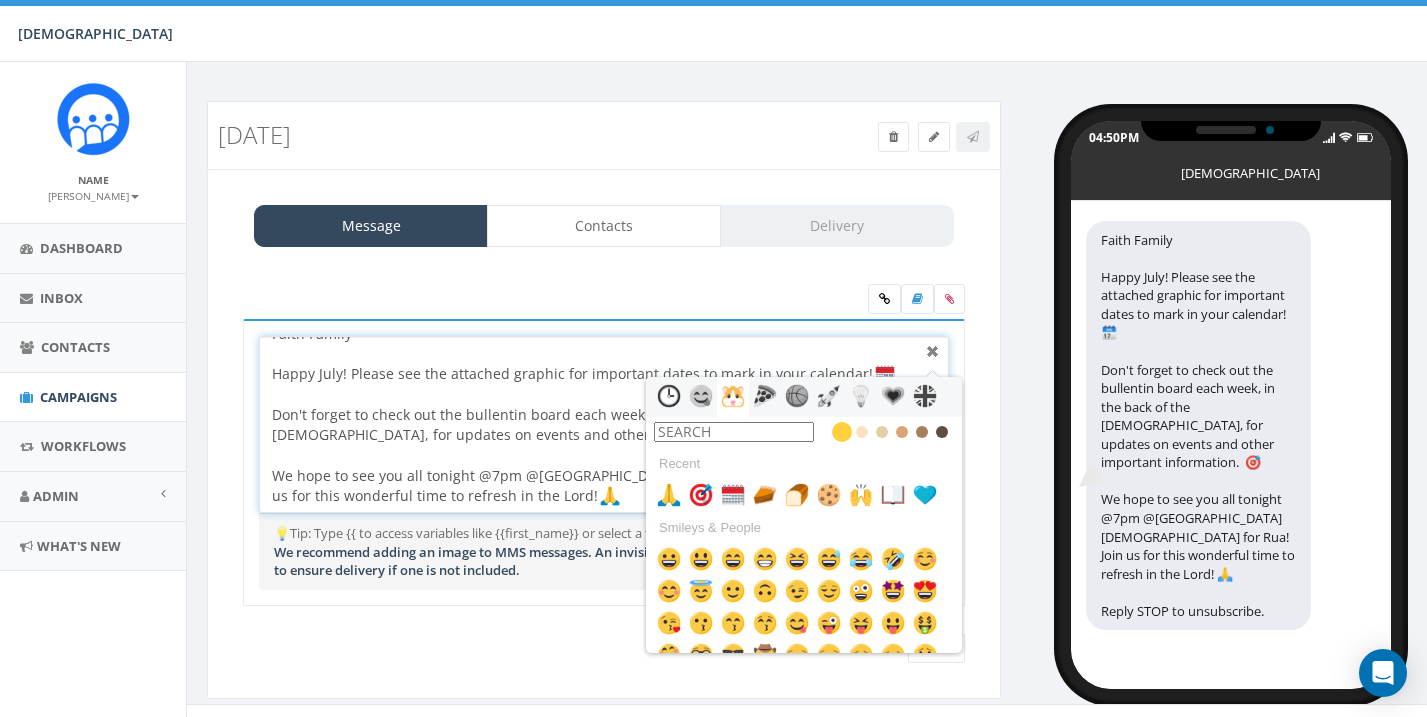 click at bounding box center [933, 352] 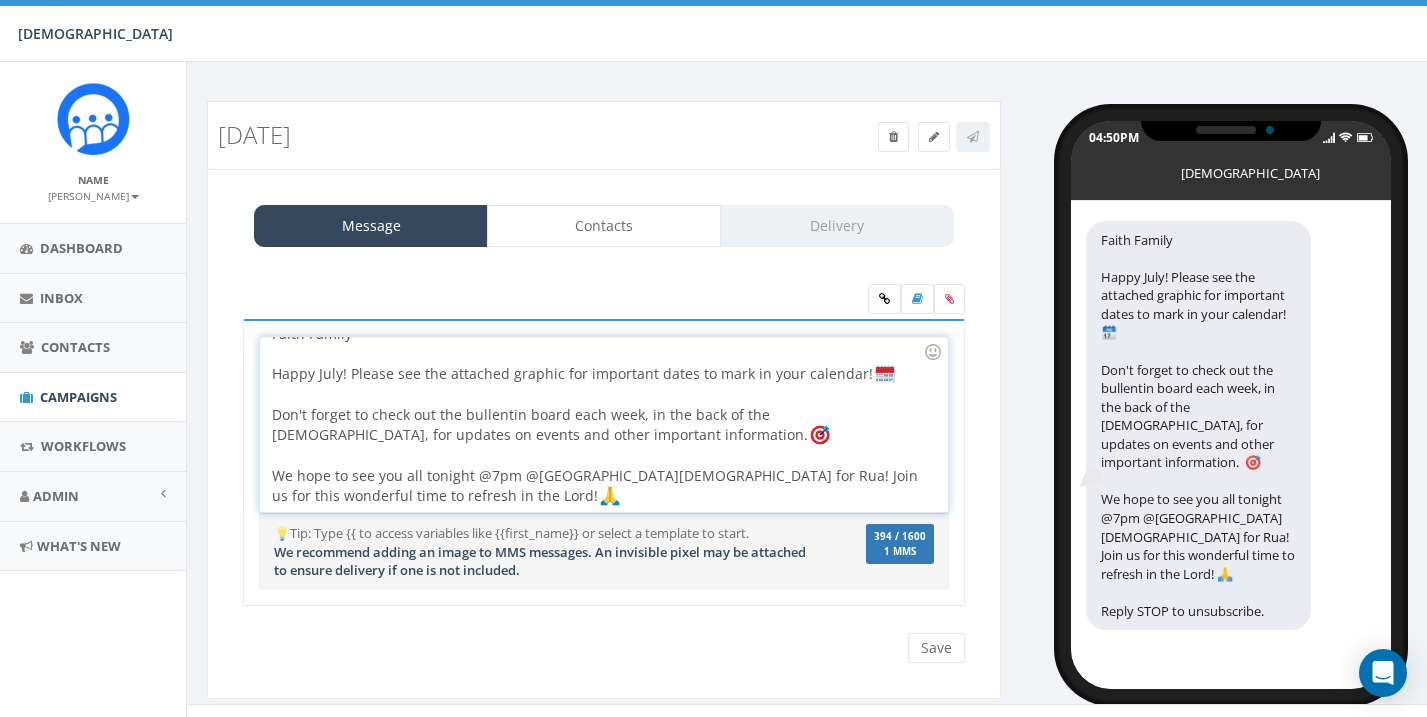 click on "Faith Family Happy July! Please see the attached graphic for important dates to mark in your calendar!  Don't forget to check out the bullentin board each week, in the back of the church, for updates on events and other important information.   We hope to see you all tonight @7pm @Faith Church for Rua! Join us for this wonderful time to refresh in the Lord!" at bounding box center (603, 424) 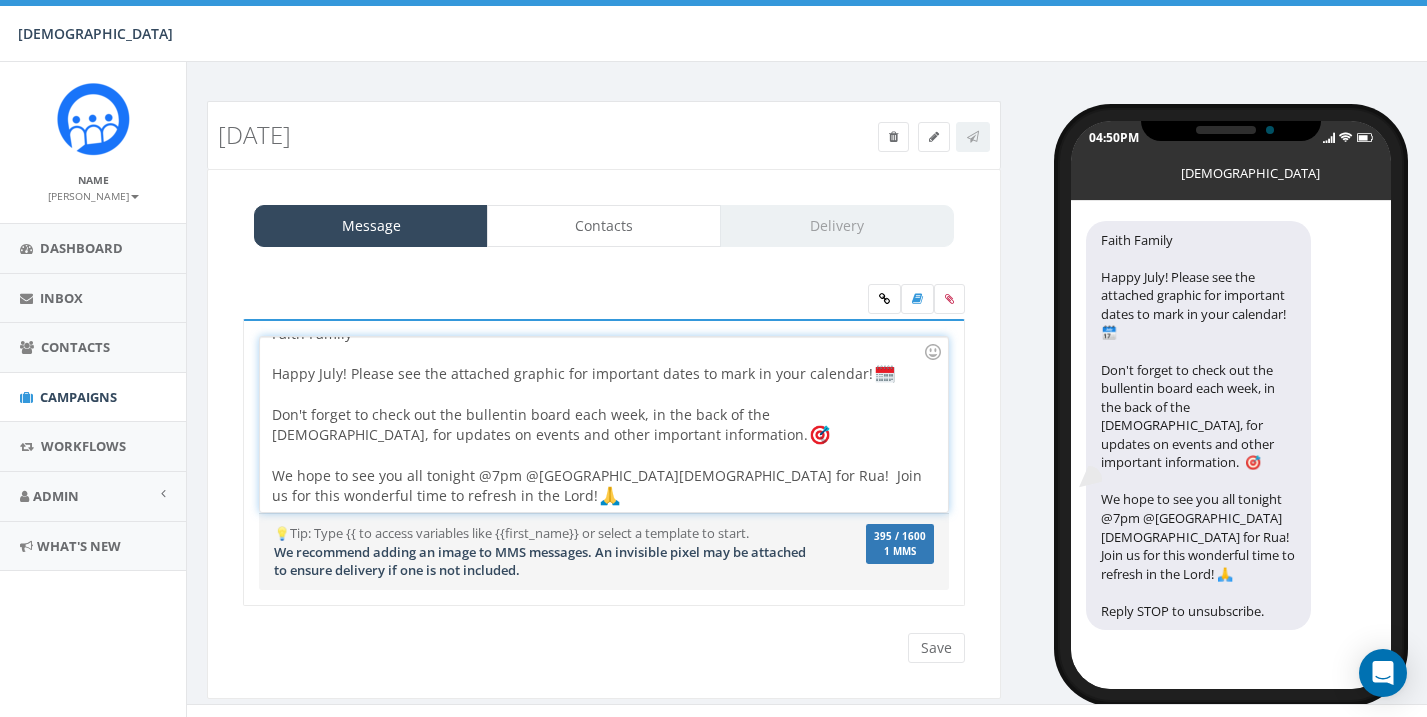 drag, startPoint x: 767, startPoint y: 477, endPoint x: 743, endPoint y: 573, distance: 98.95454 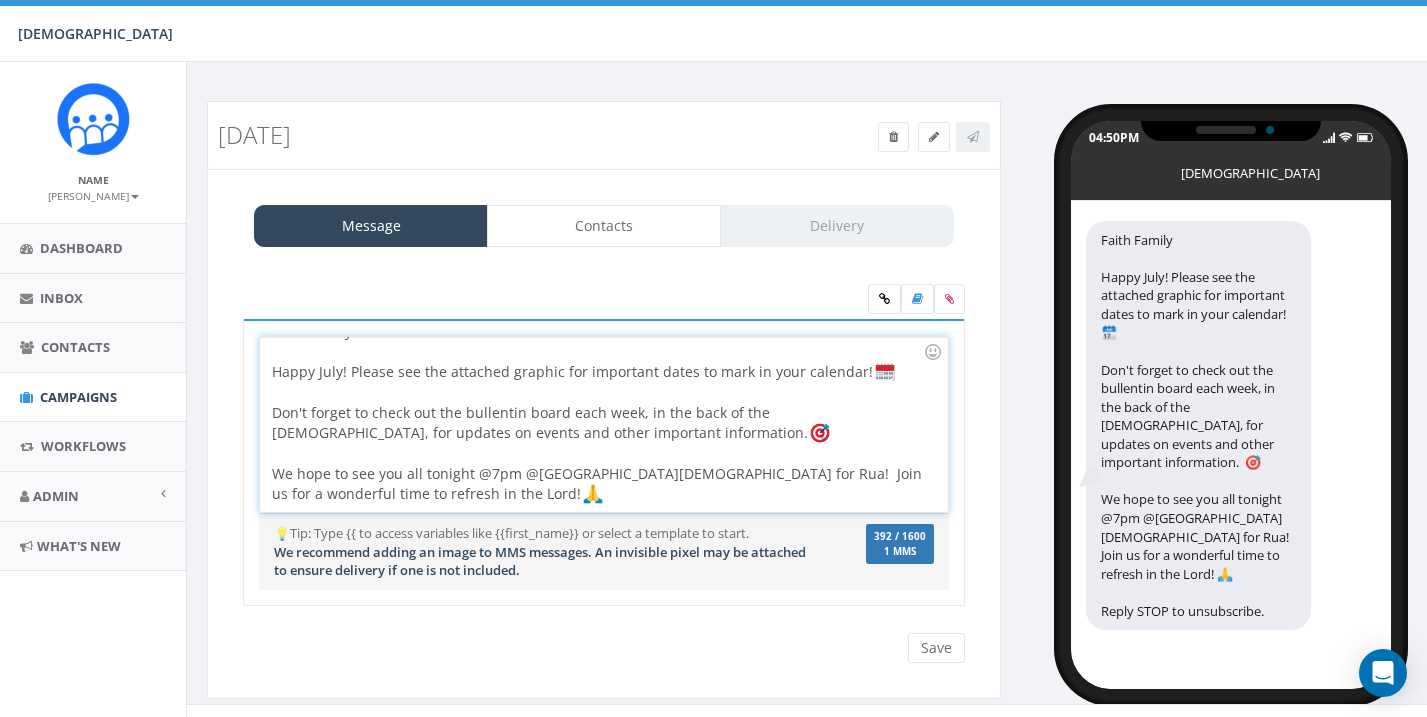 scroll, scrollTop: 21, scrollLeft: 0, axis: vertical 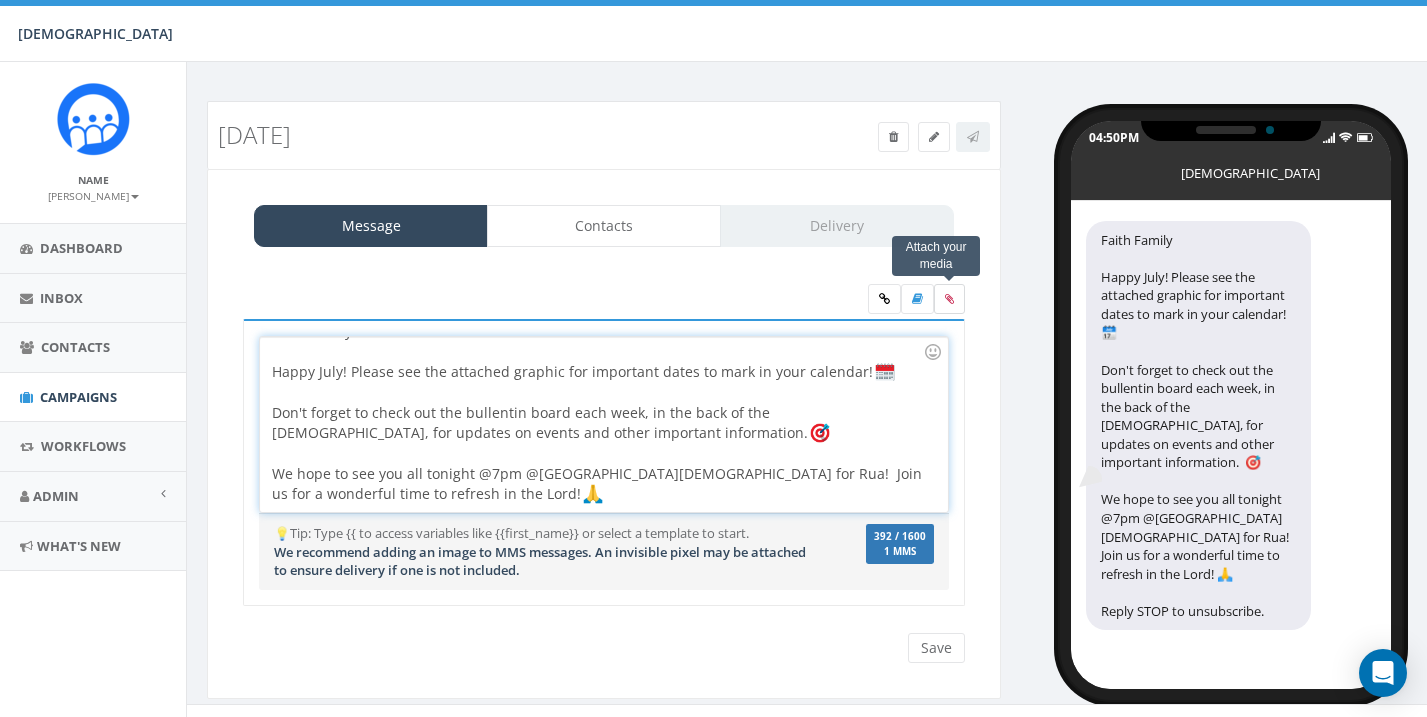 click at bounding box center [949, 299] 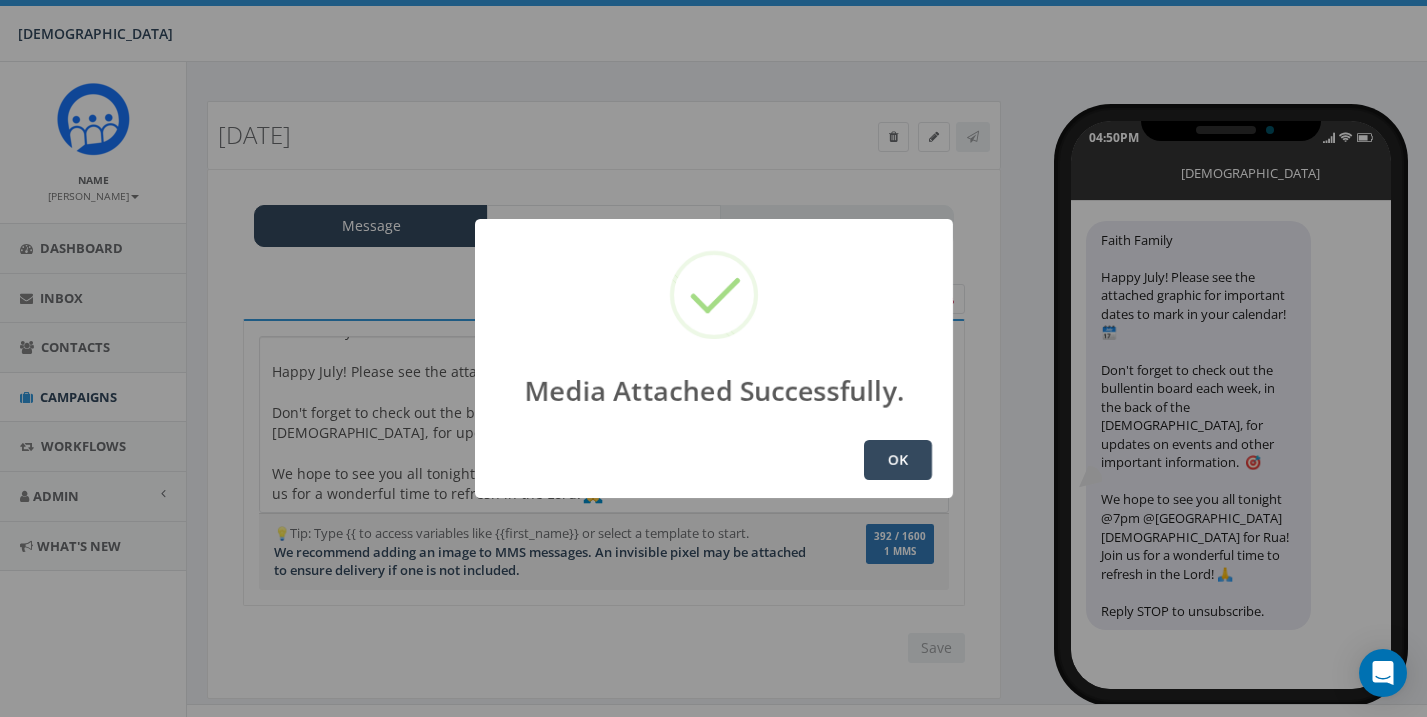 click on "OK" at bounding box center [898, 460] 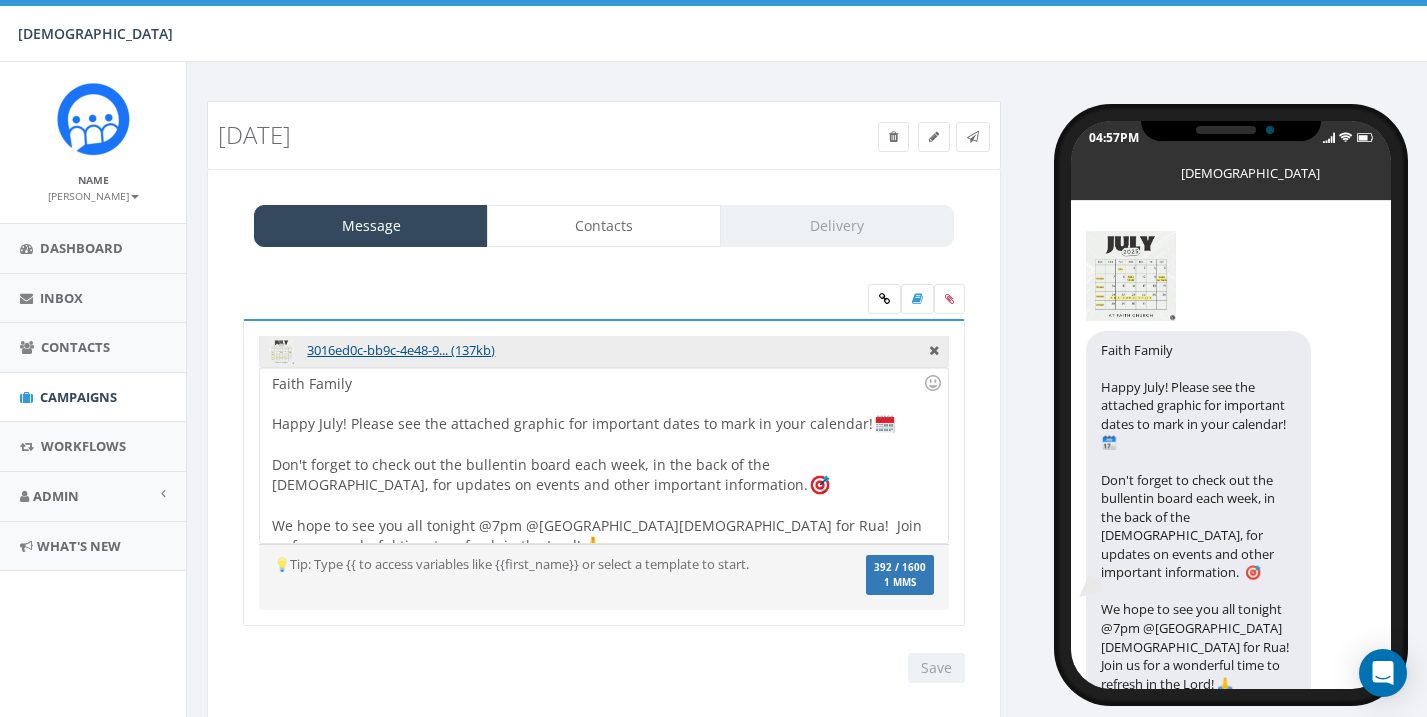 scroll, scrollTop: 0, scrollLeft: 0, axis: both 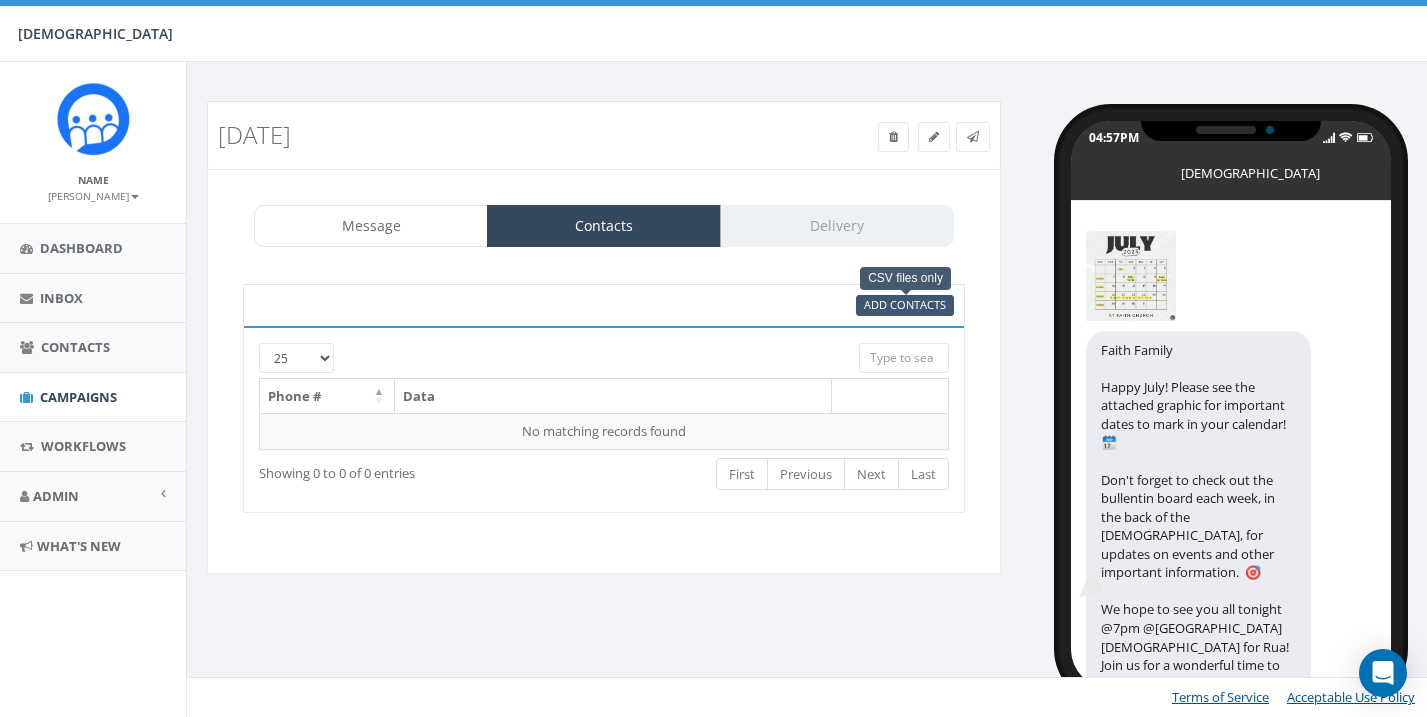 click on "Add Contacts" at bounding box center [905, 304] 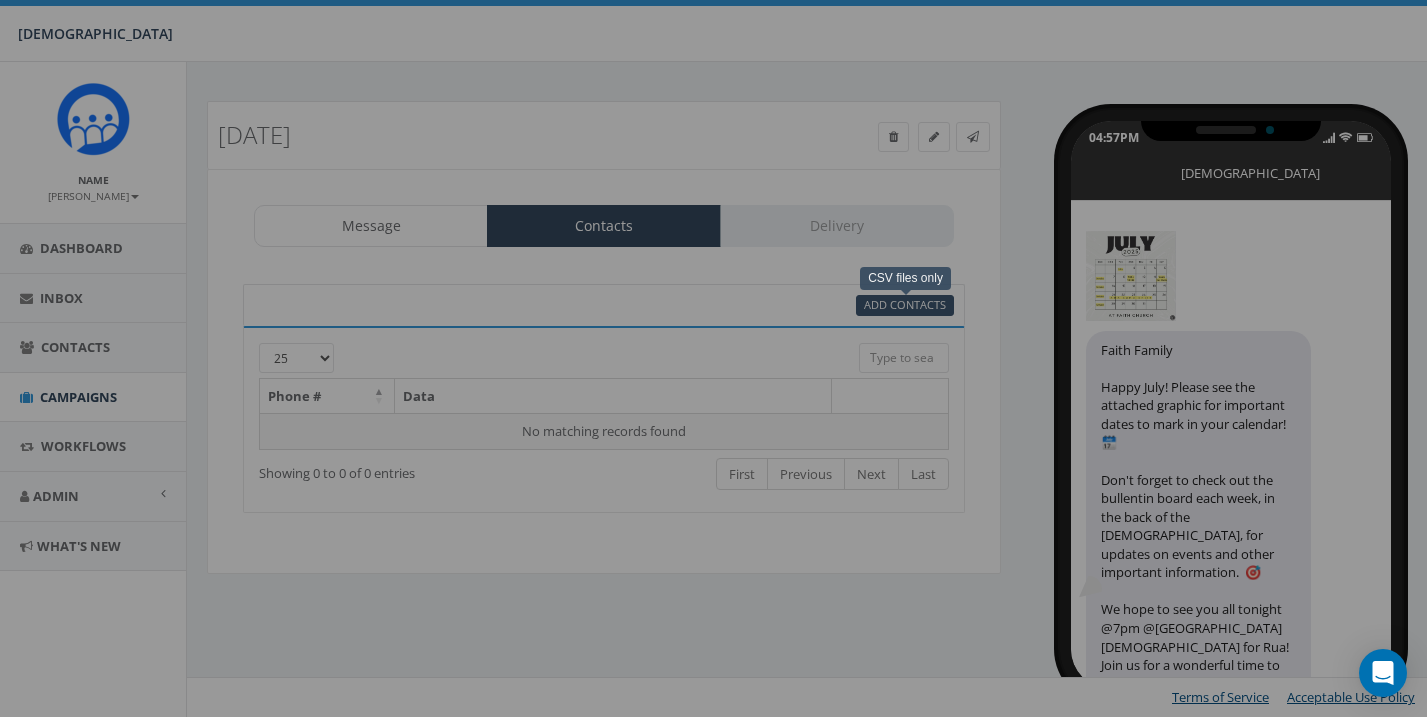 select 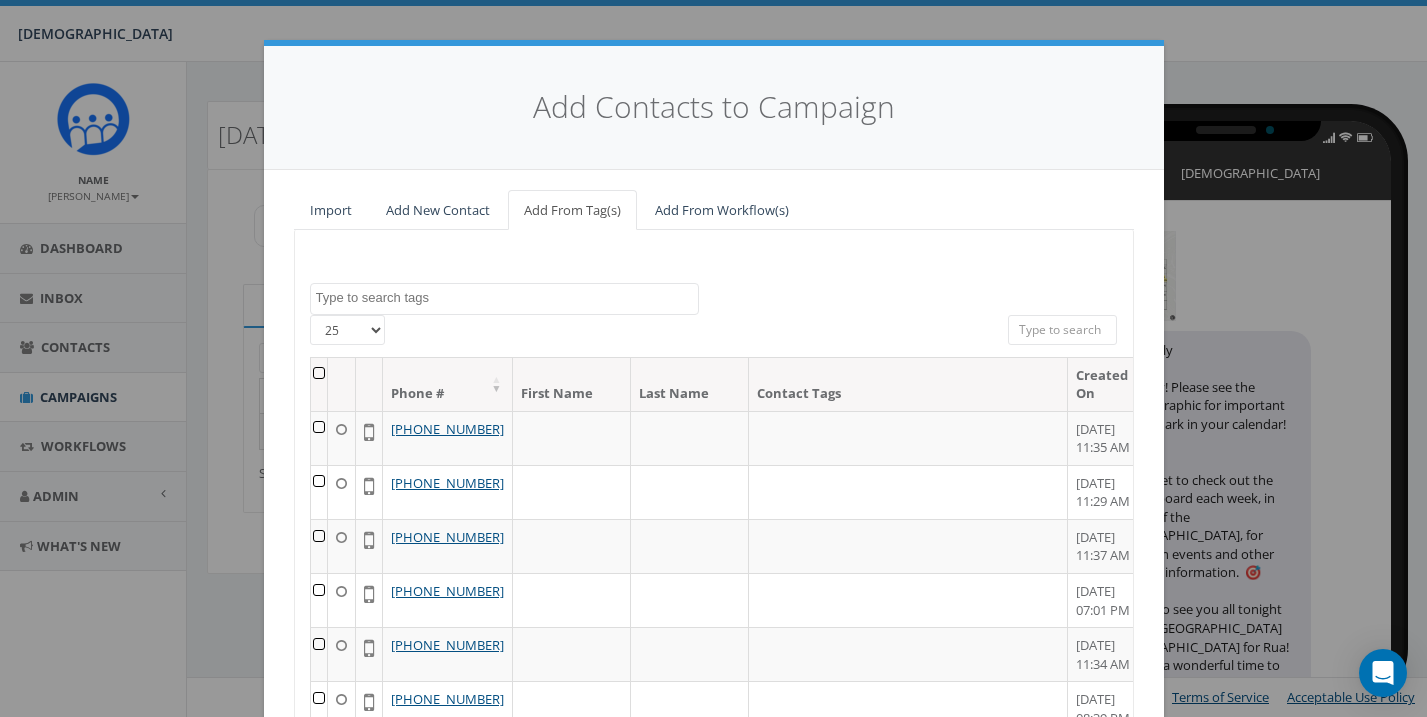 click at bounding box center [319, 384] 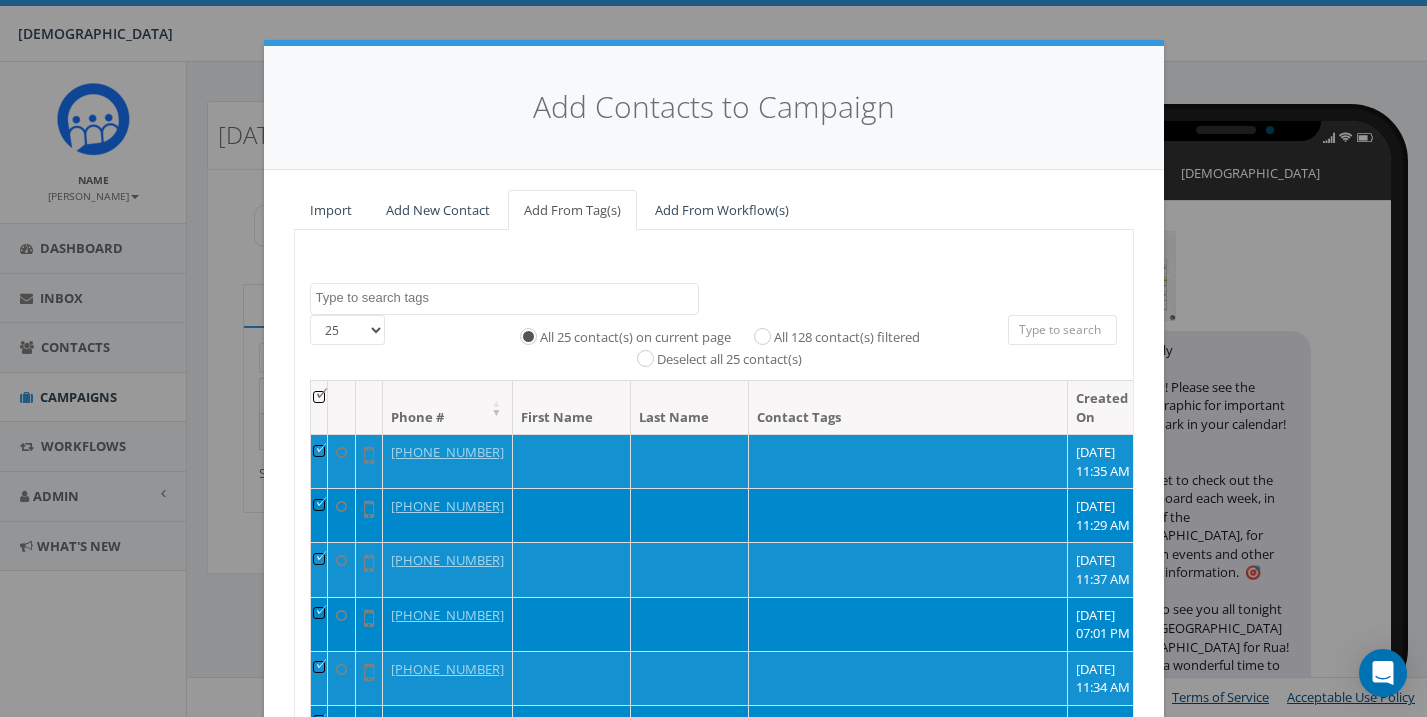 click on "All 128 contact(s) filtered" at bounding box center [767, 335] 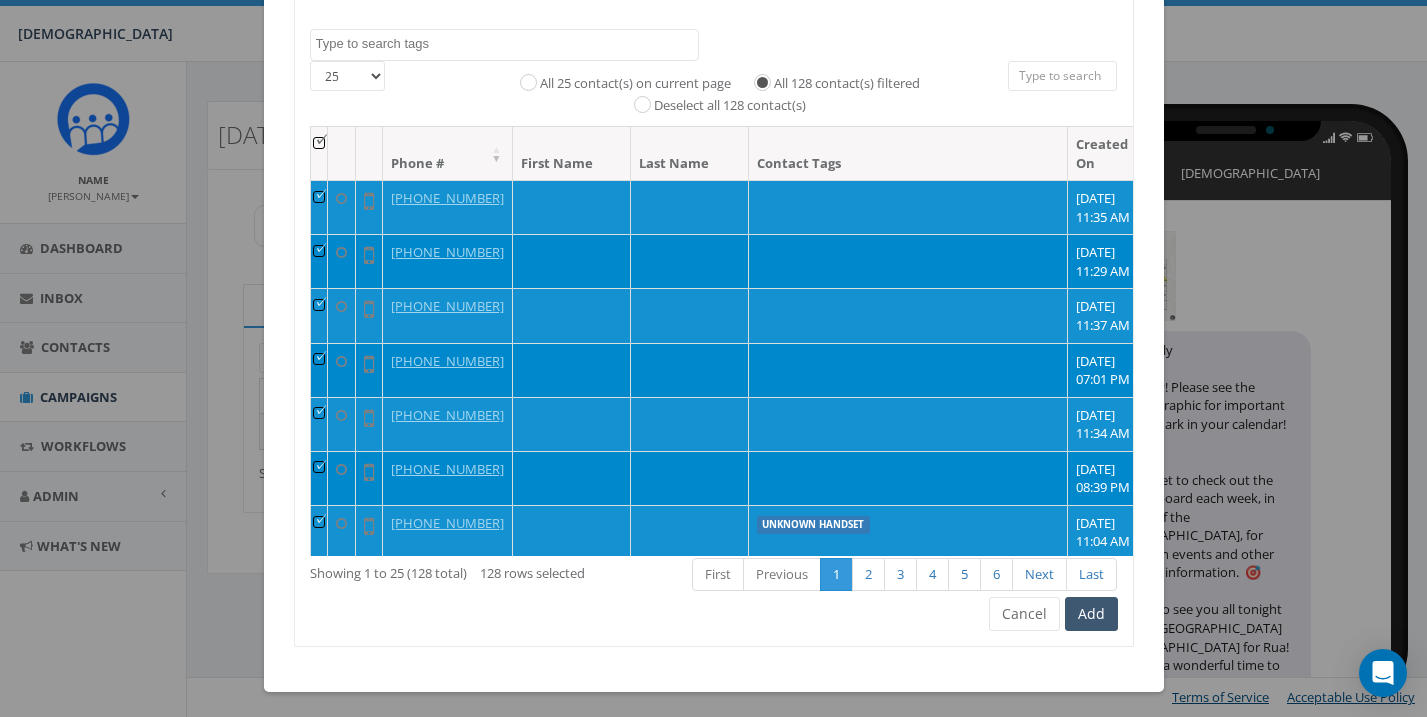 scroll, scrollTop: 253, scrollLeft: 0, axis: vertical 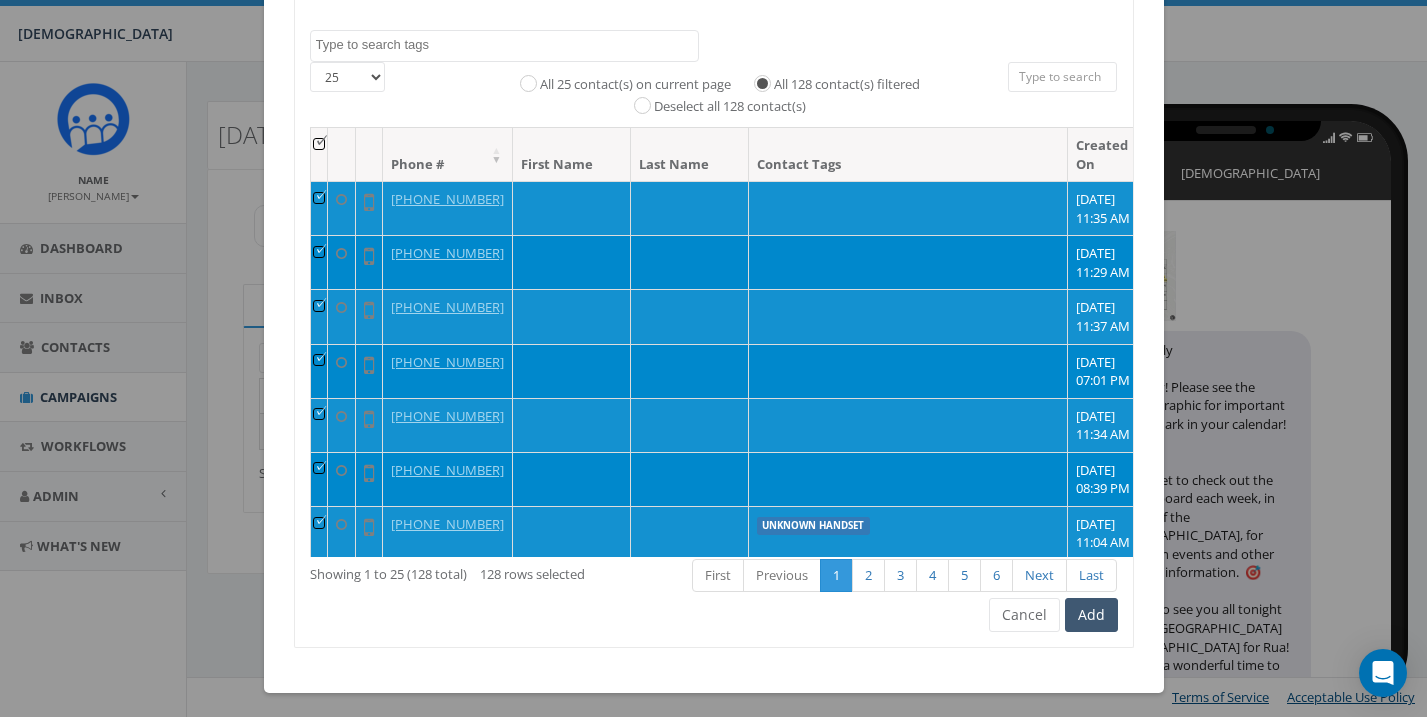 click on "Add" at bounding box center (1091, 615) 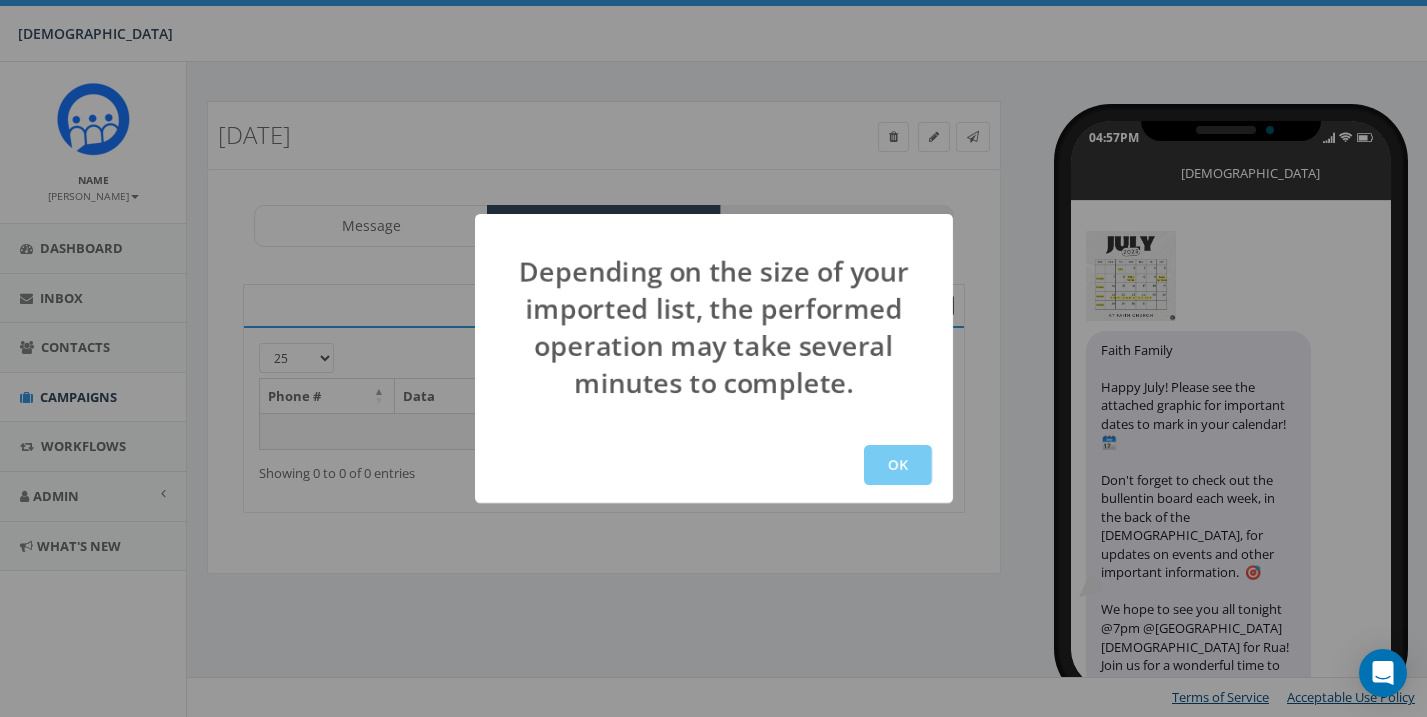 click on "OK" at bounding box center (898, 465) 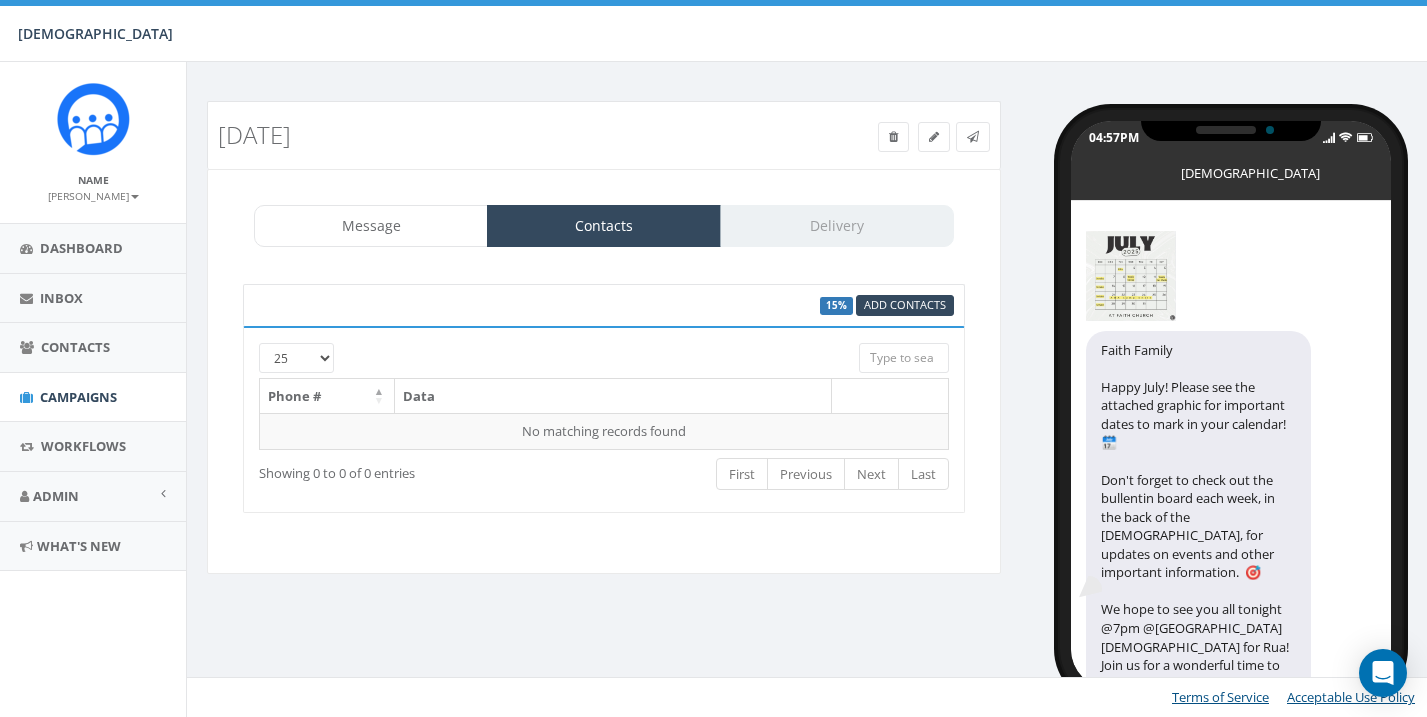 scroll, scrollTop: 0, scrollLeft: 0, axis: both 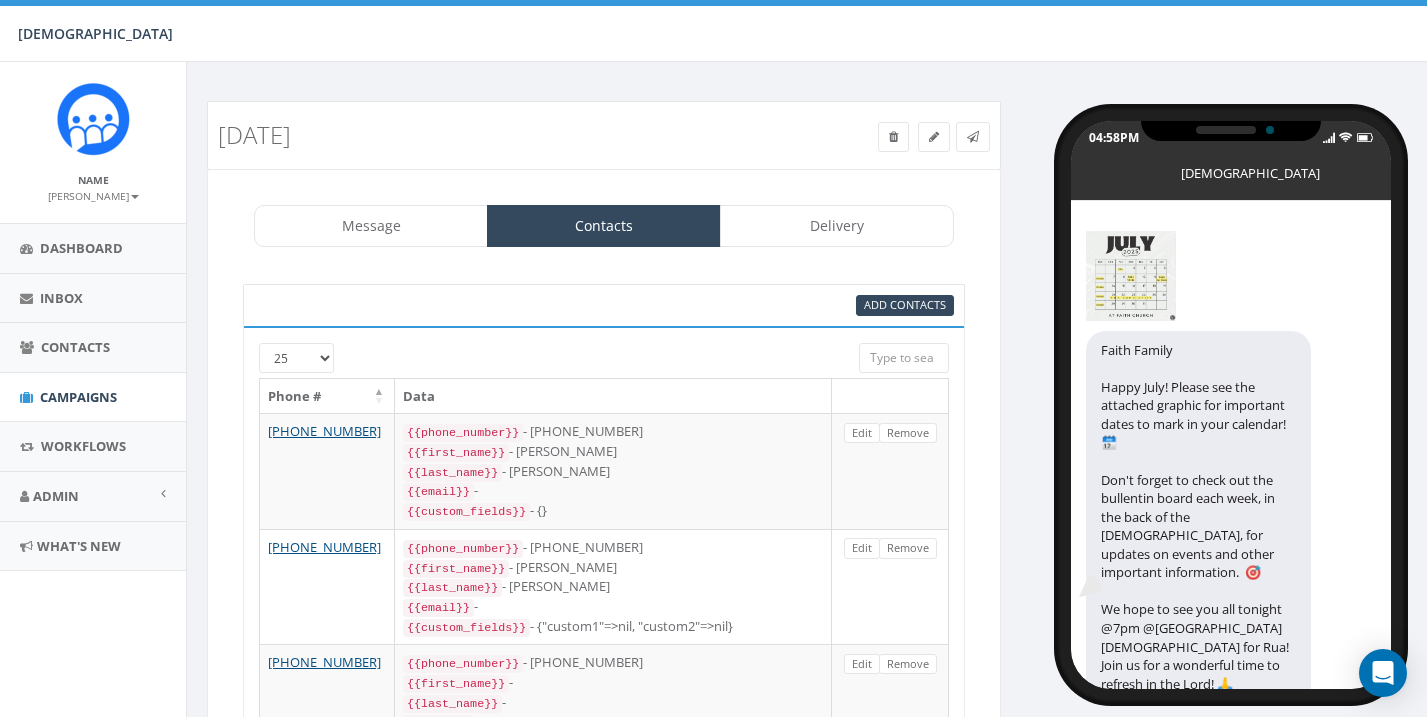 select 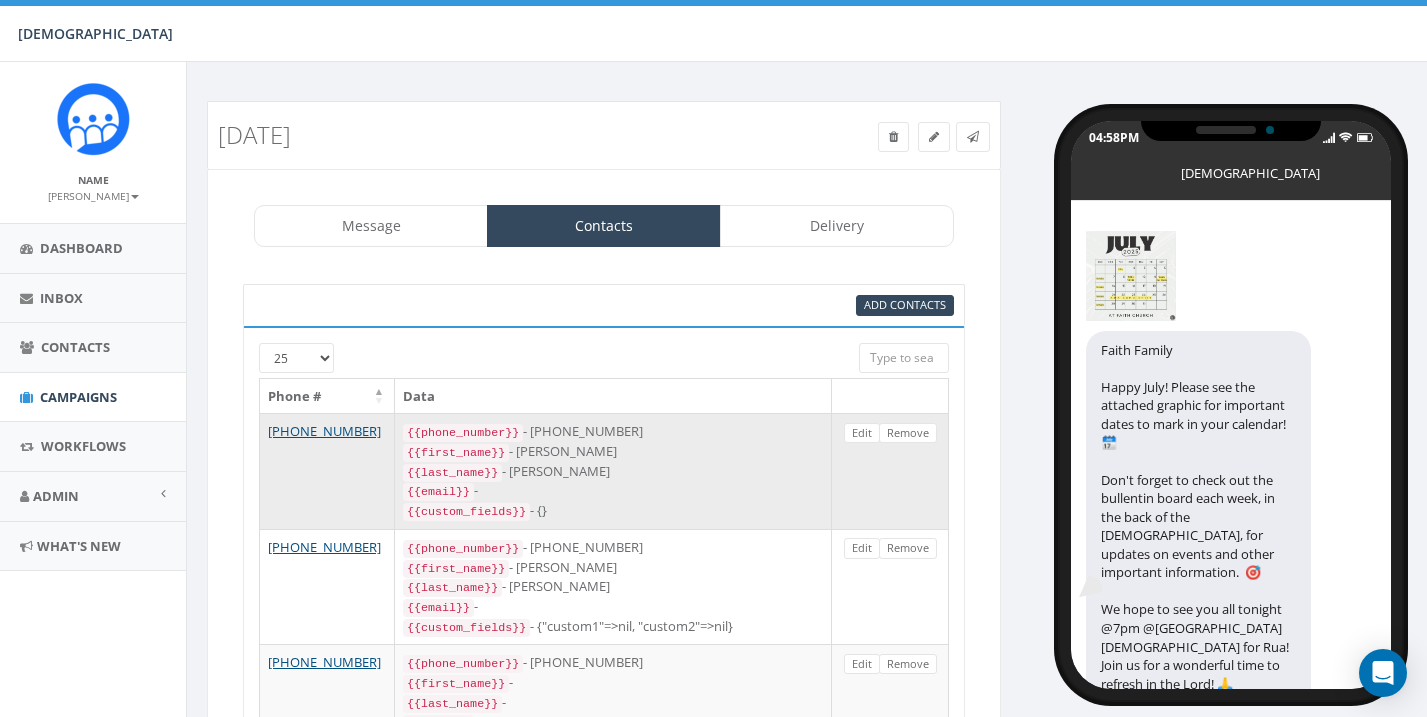 scroll, scrollTop: 0, scrollLeft: 0, axis: both 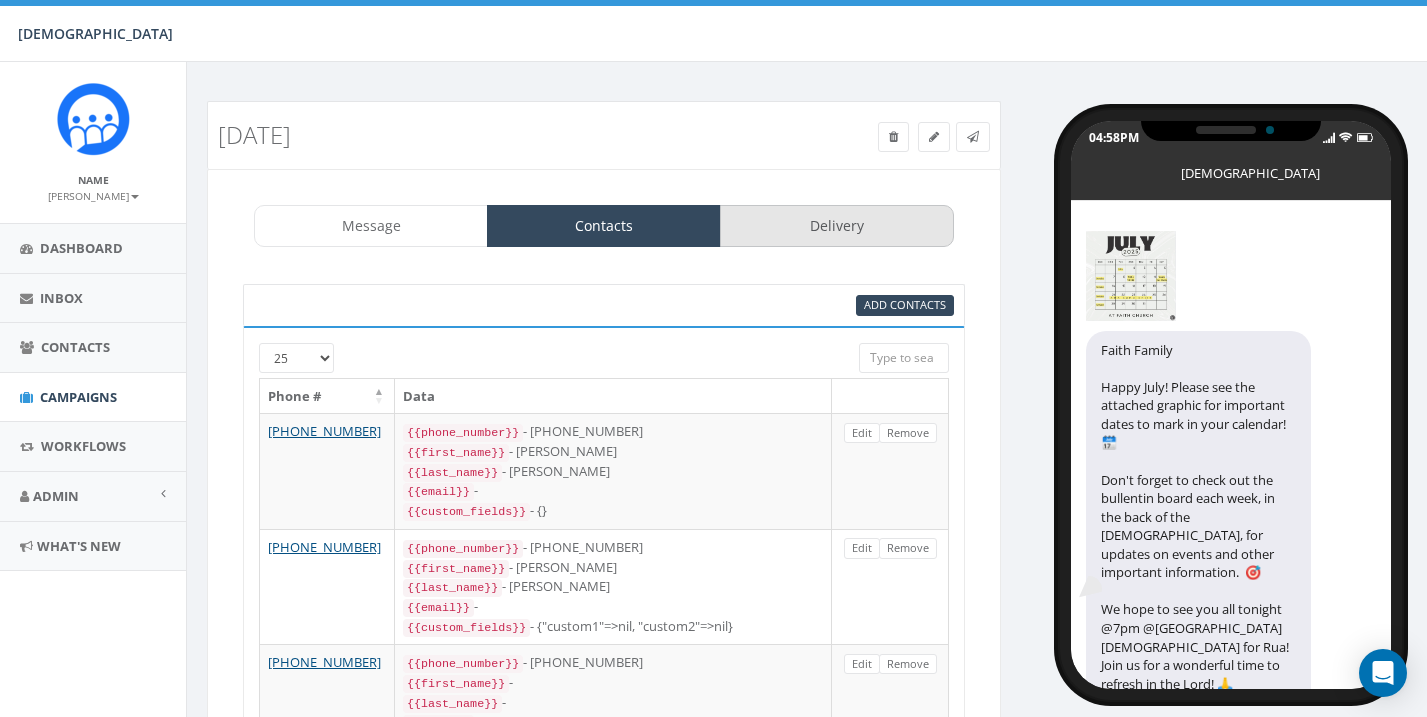 click on "Delivery" at bounding box center (837, 226) 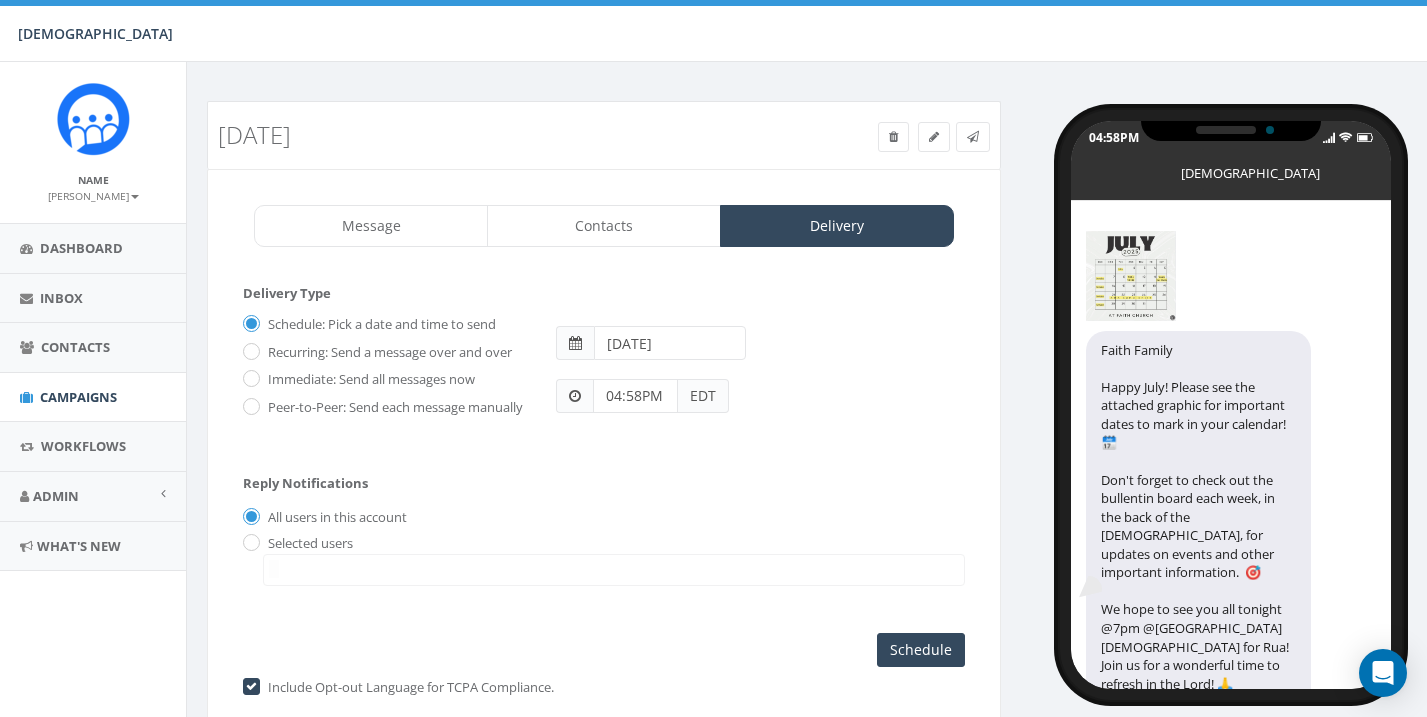 click on "04:58PM" at bounding box center (635, 396) 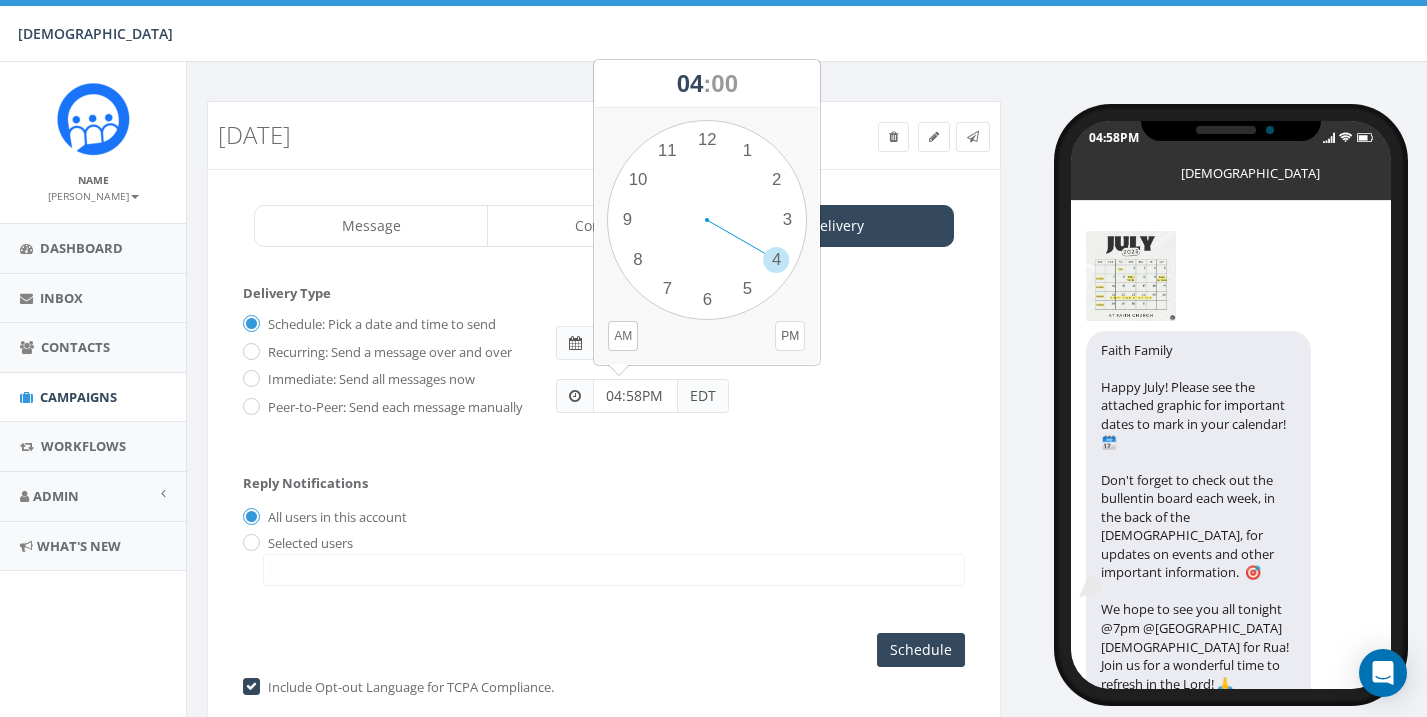 click on "PM" at bounding box center [790, 336] 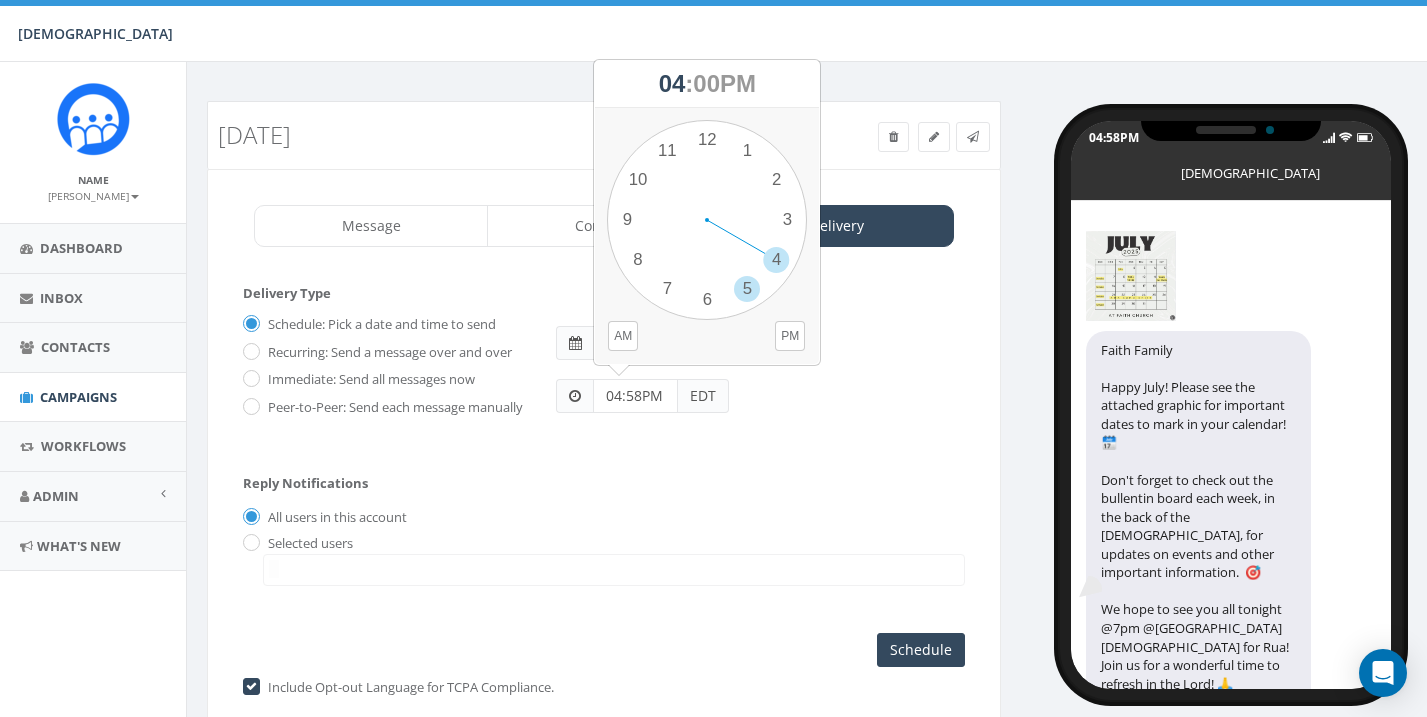 click on "1 2 3 4 5 6 7 8 9 10 11 12 00 05 10 15 20 25 30 35 40 45 50 55" at bounding box center [707, 220] 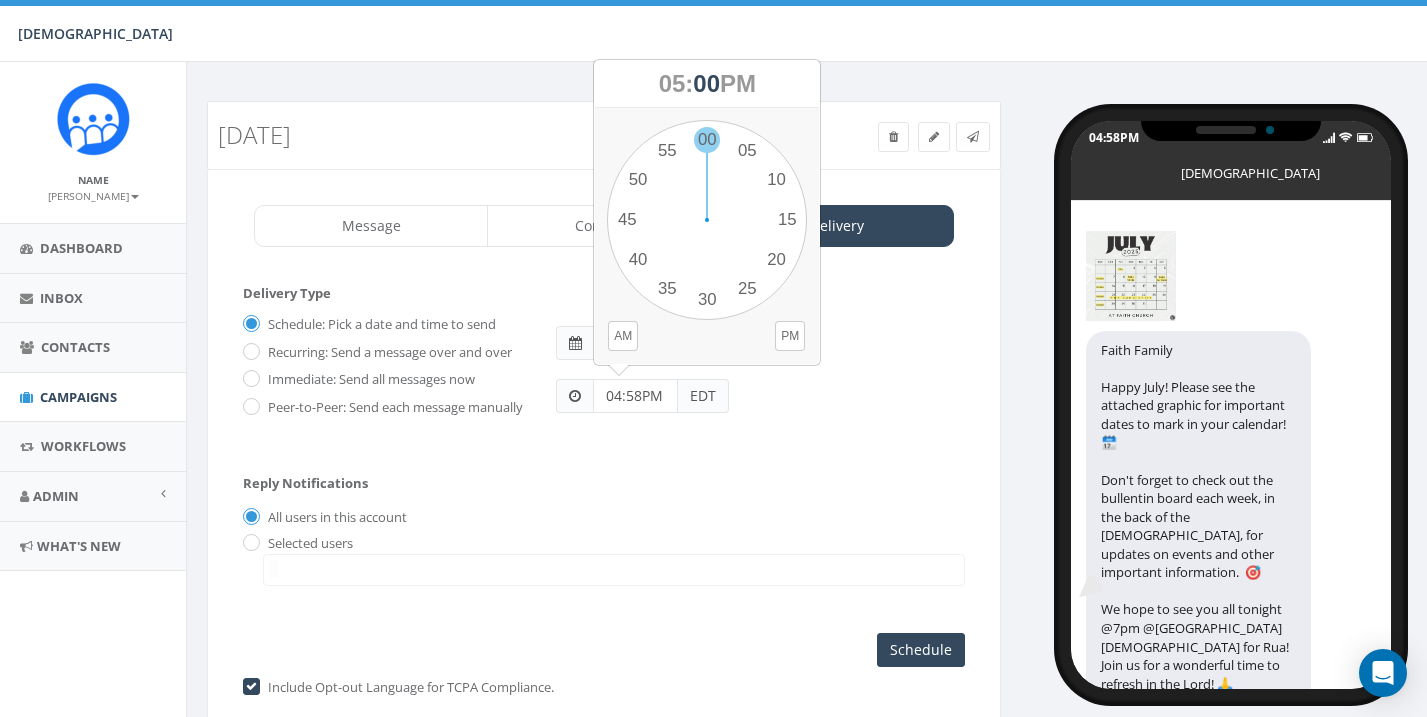 click on "1 2 3 4 5 6 7 8 9 10 11 12 00 05 10 15 20 25 30 35 40 45 50 55" at bounding box center [707, 220] 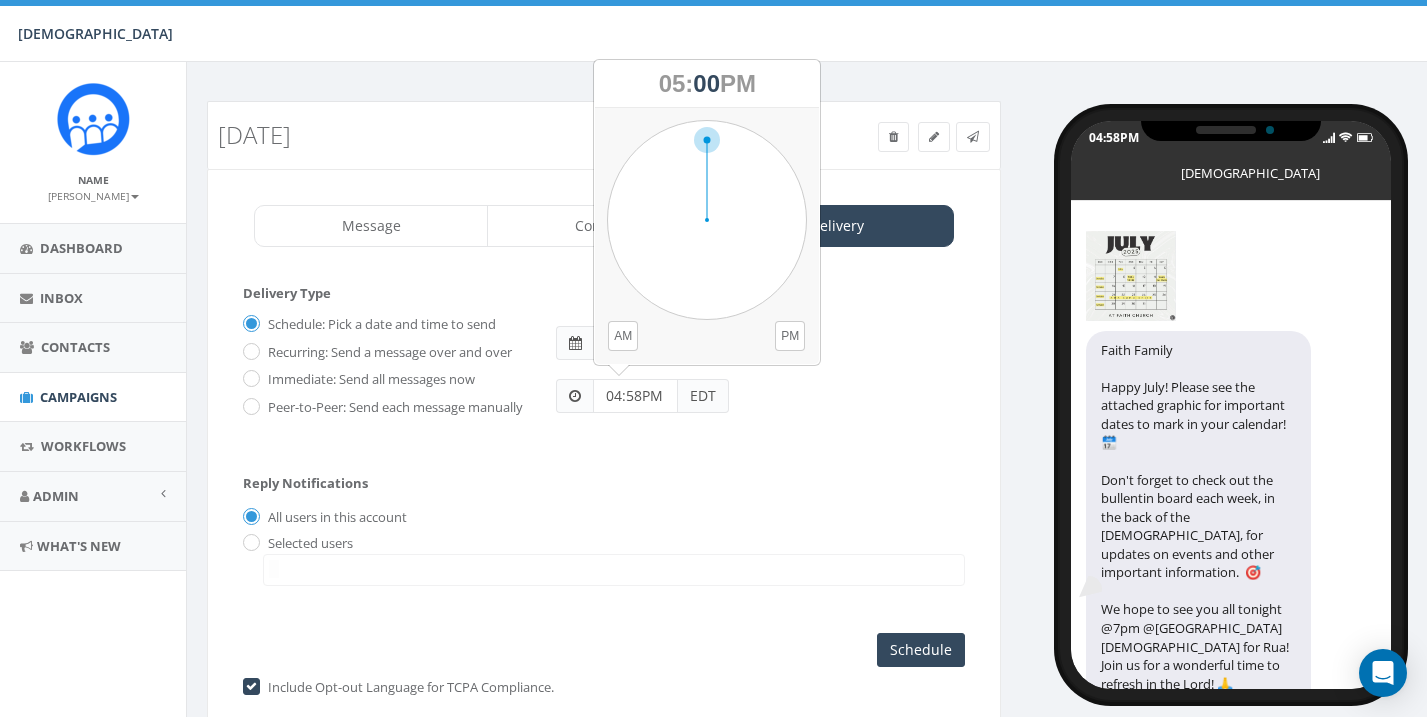 type on "05:00PM" 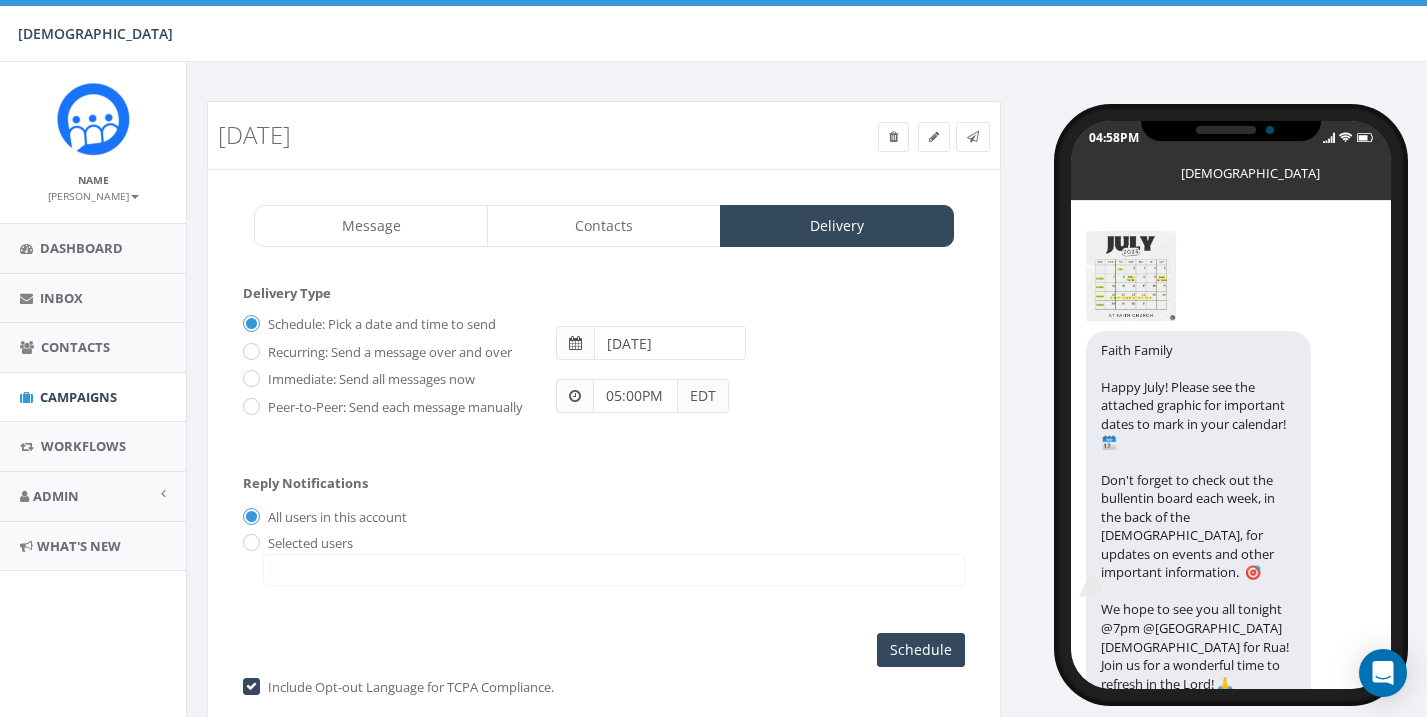 click on "2025-07-02" at bounding box center [669, 343] 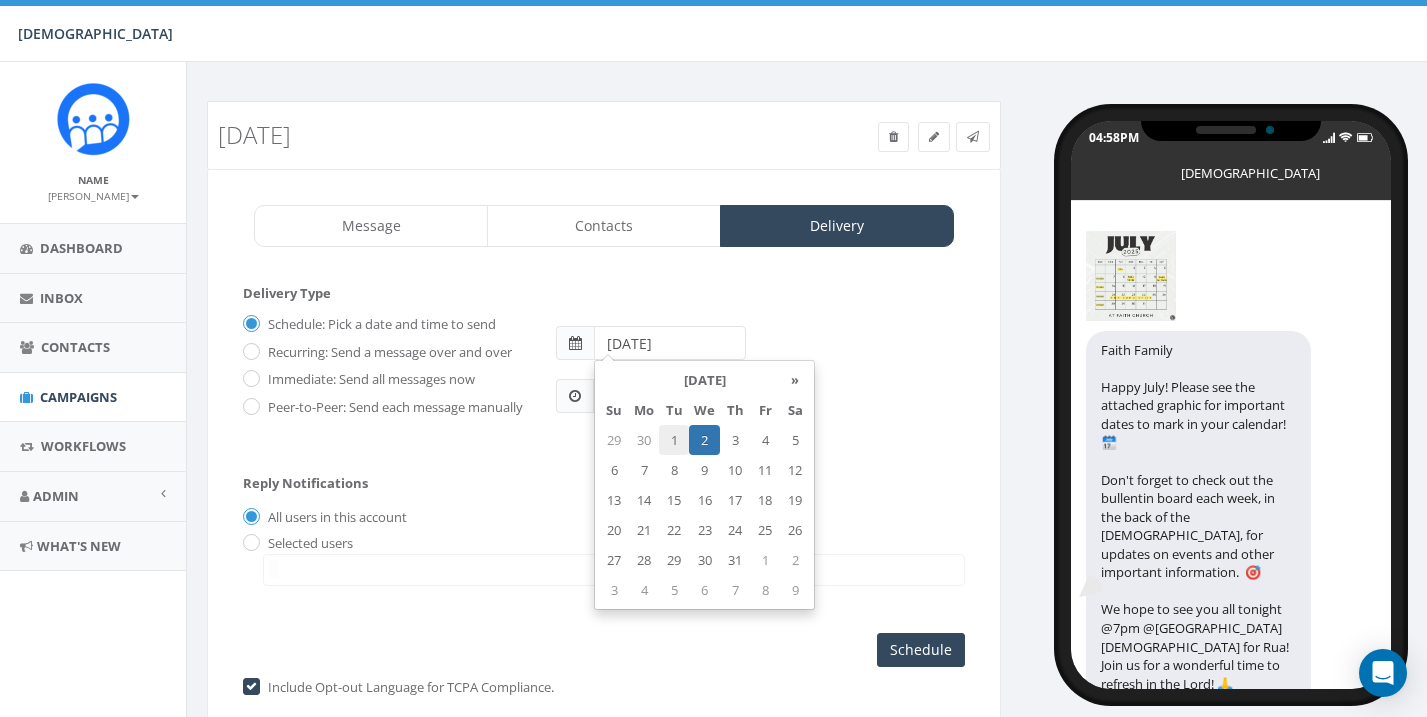 click on "1" at bounding box center [674, 440] 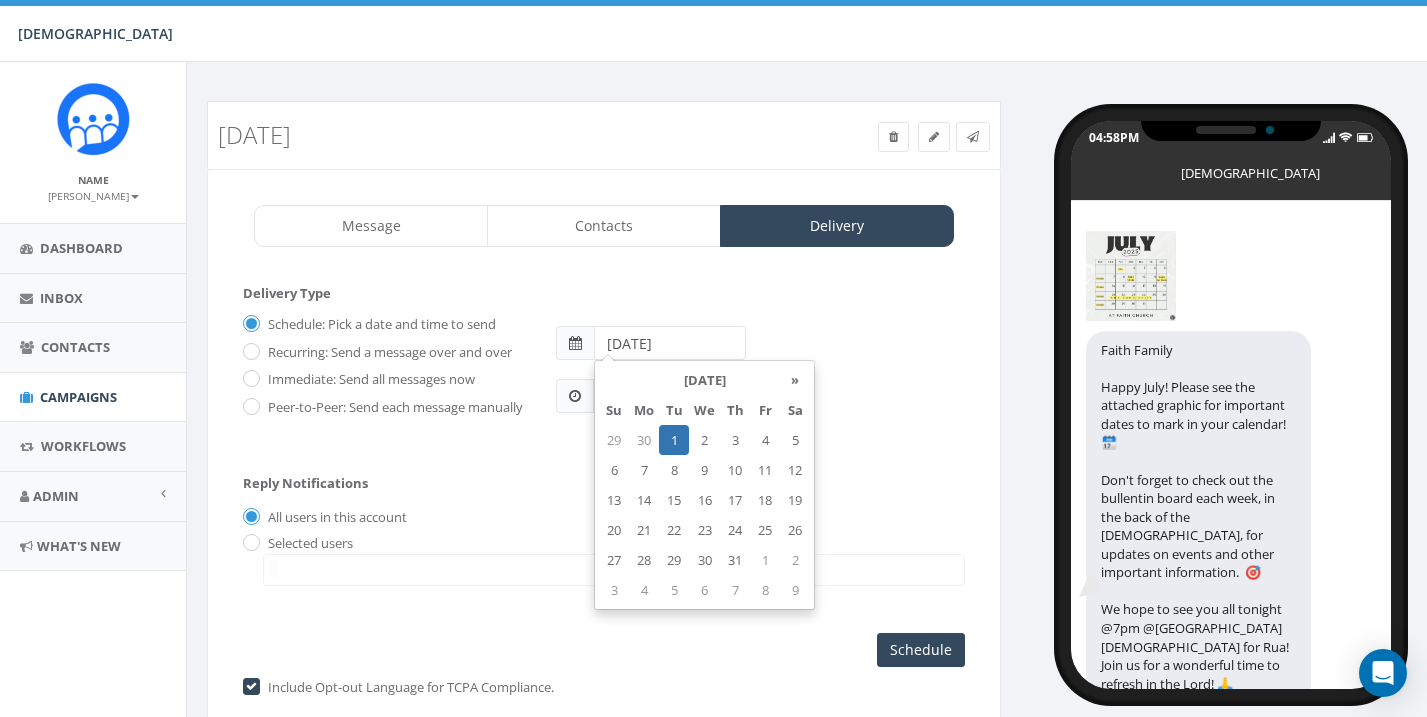 click on "Schedule: Pick a date and time to send Recurring: Send a message over and over Immediate: Send all messages now Peer-to-Peer: Send each message manually S M T W T F S 2025-07-01 05:00PM EDT" at bounding box center [604, 373] 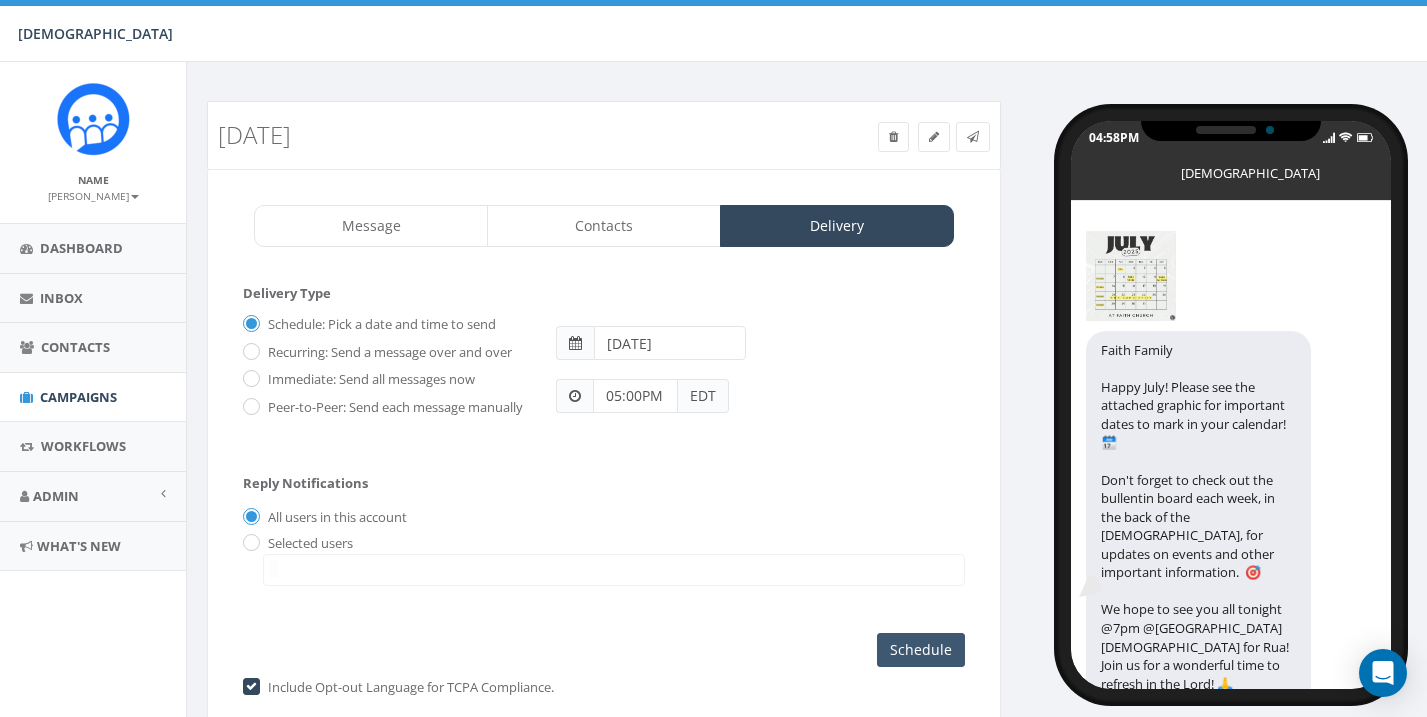 click on "Schedule" at bounding box center [921, 650] 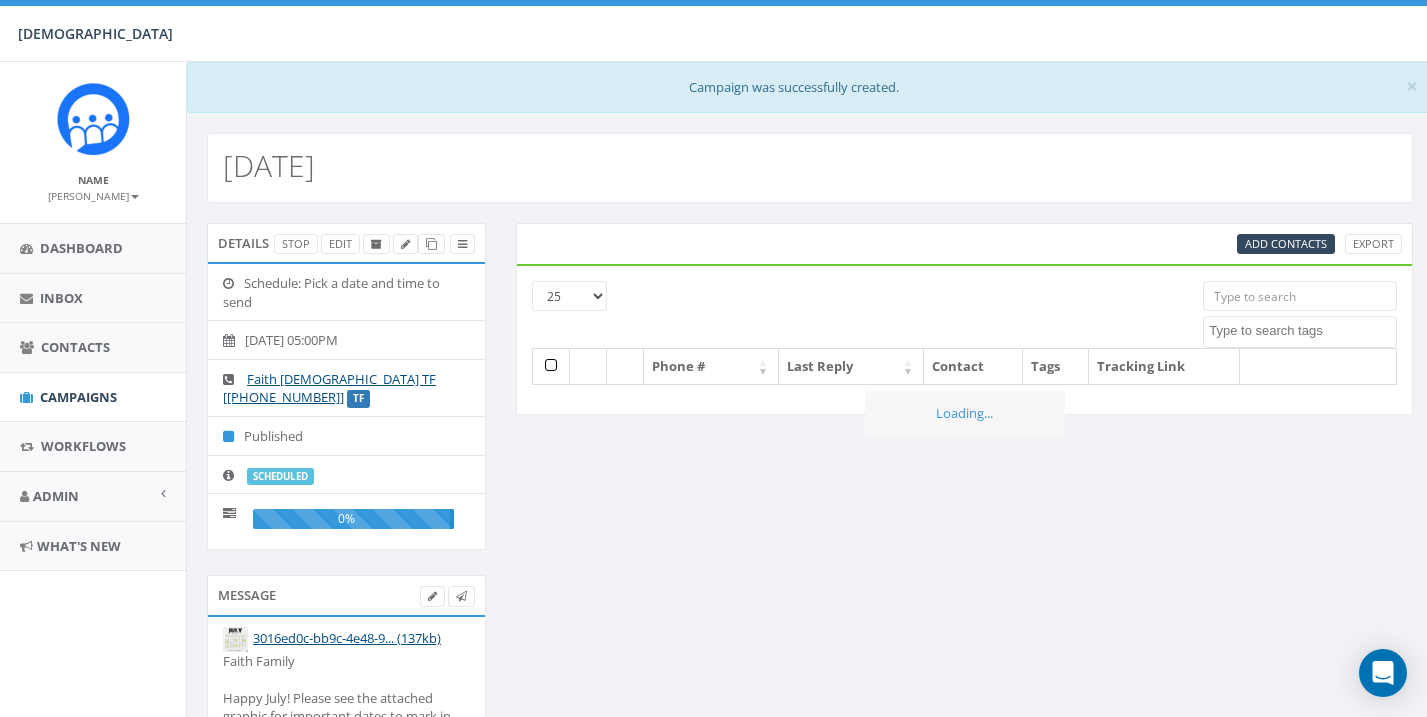 select 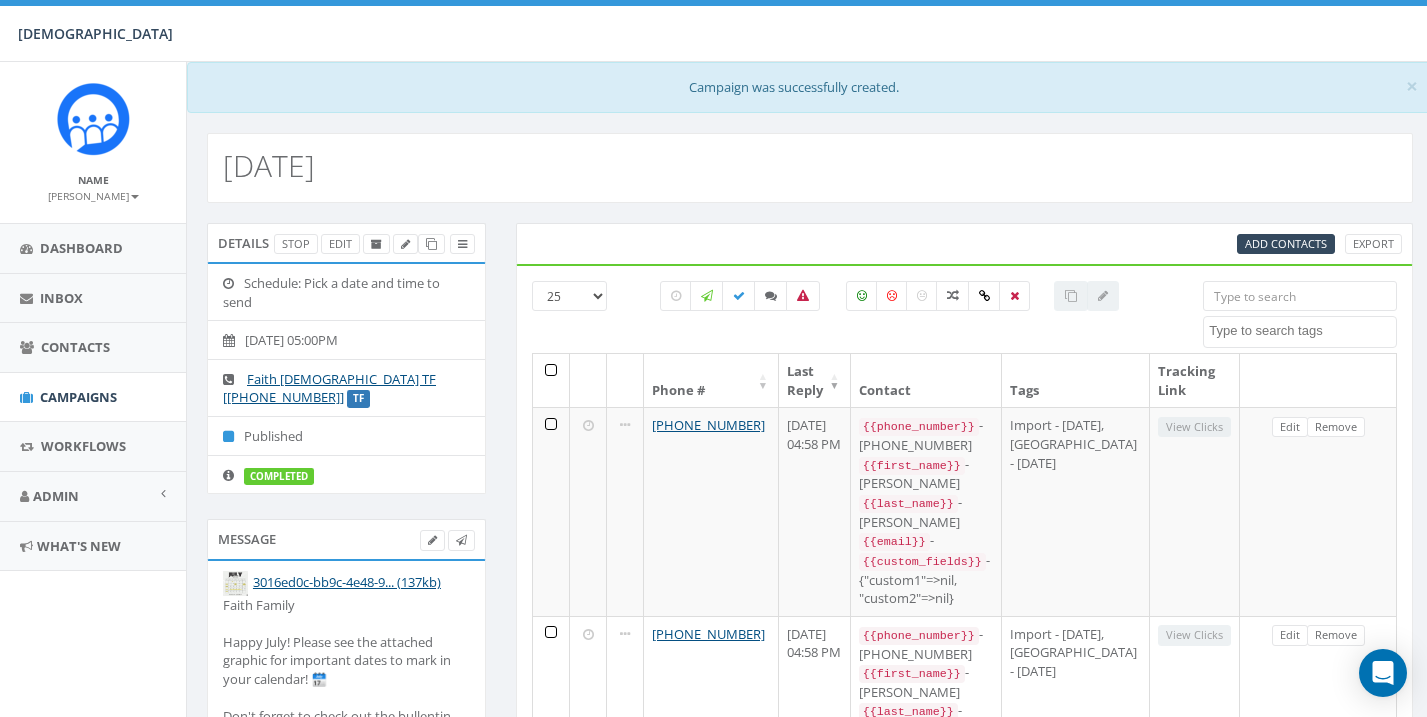 click at bounding box center (135, 197) 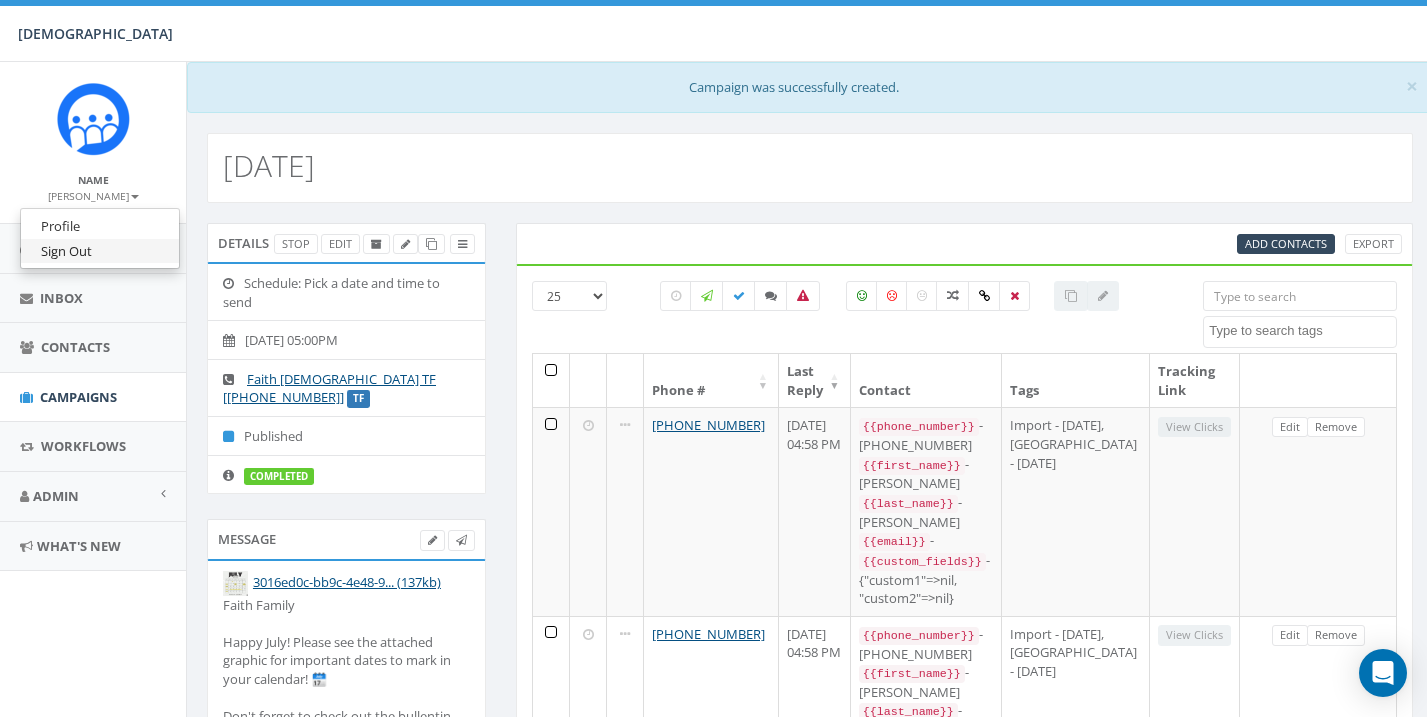click on "Sign Out" at bounding box center [100, 251] 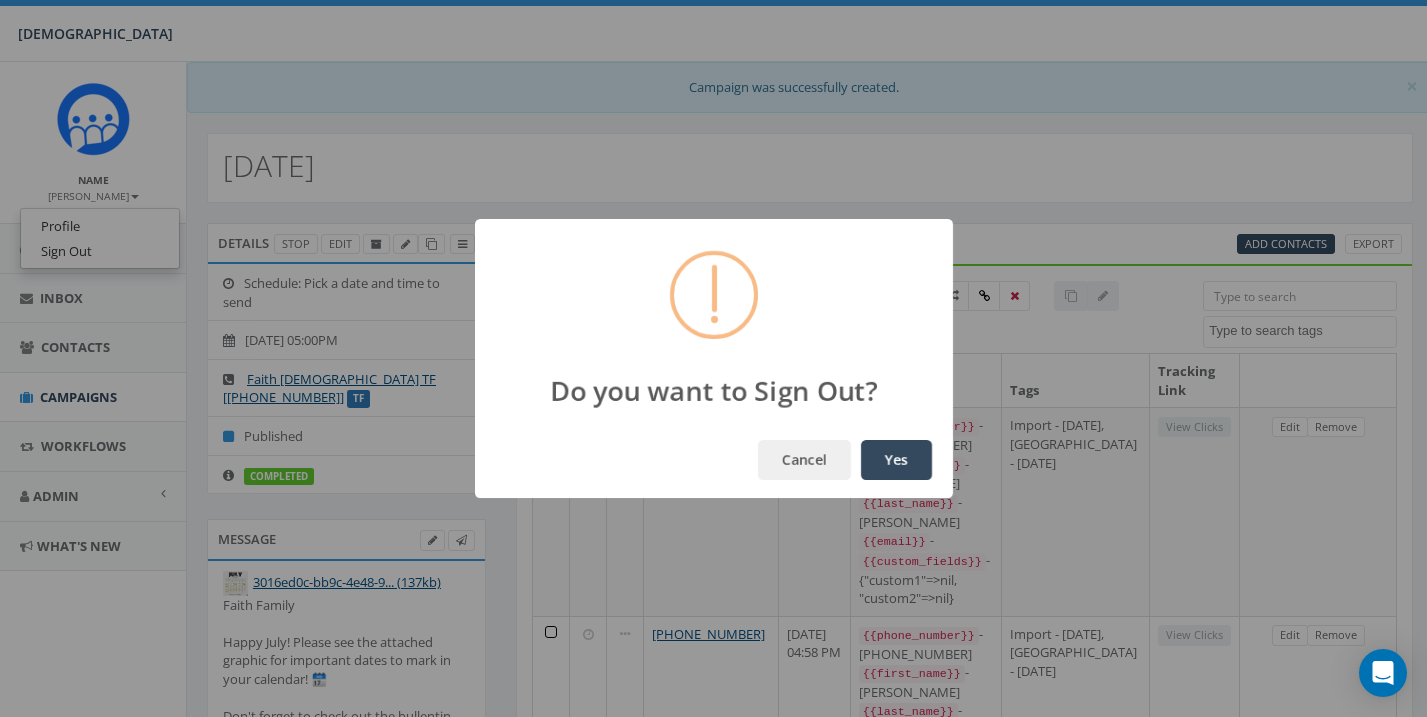 click on "Yes" at bounding box center [896, 460] 